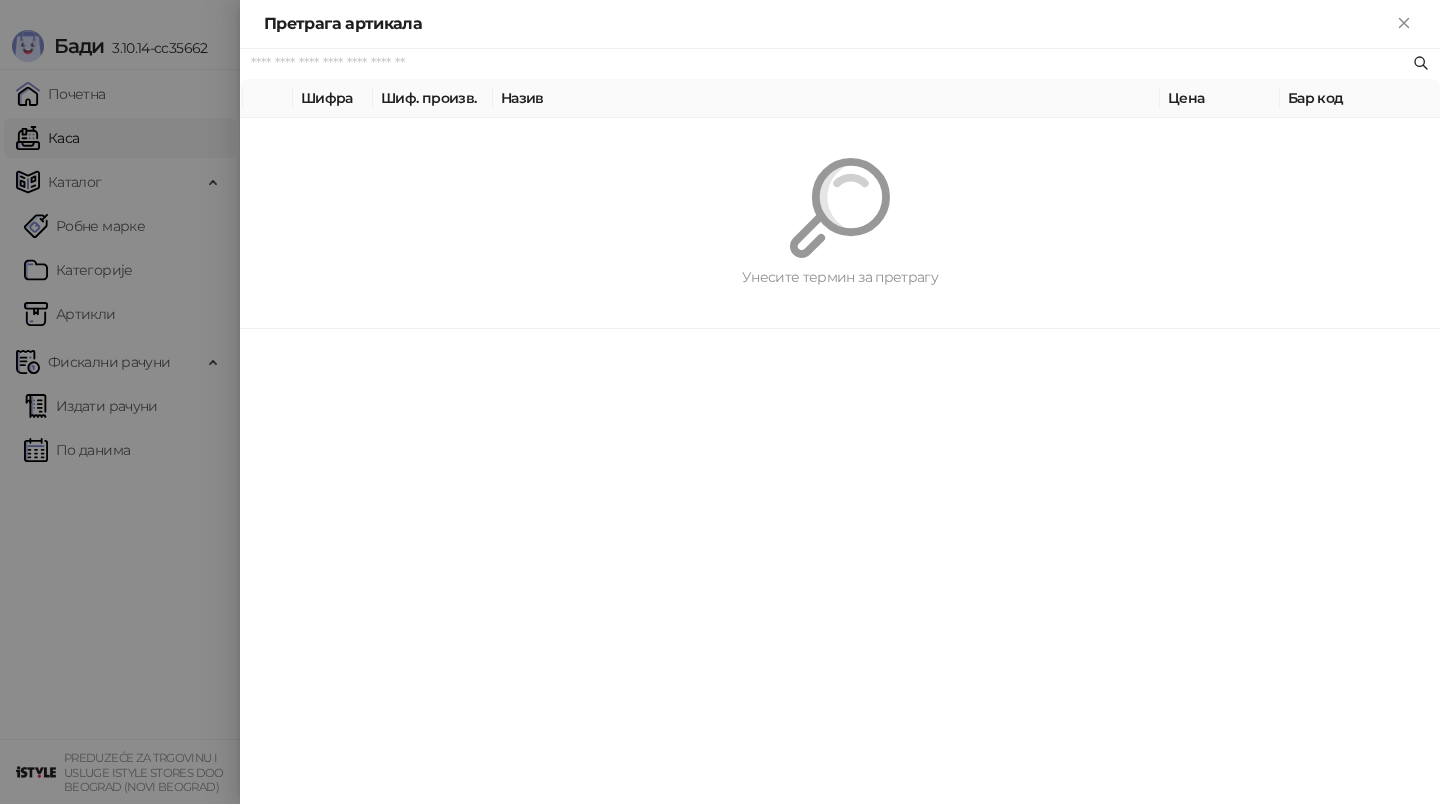 scroll, scrollTop: 0, scrollLeft: 0, axis: both 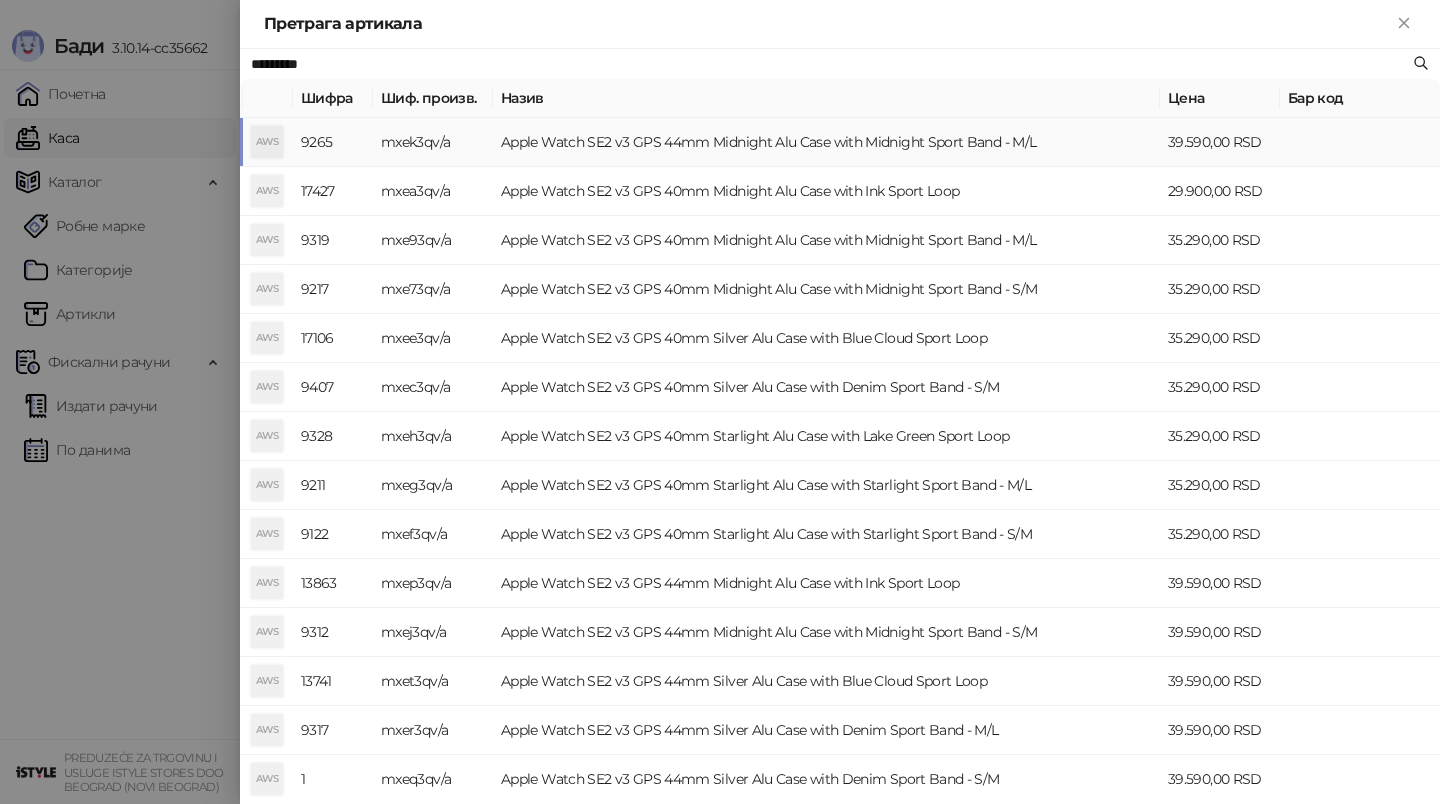click on "Apple Watch SE2 v3 GPS 44mm Midnight Alu Case with Midnight Sport Band - M/L" at bounding box center (826, 142) 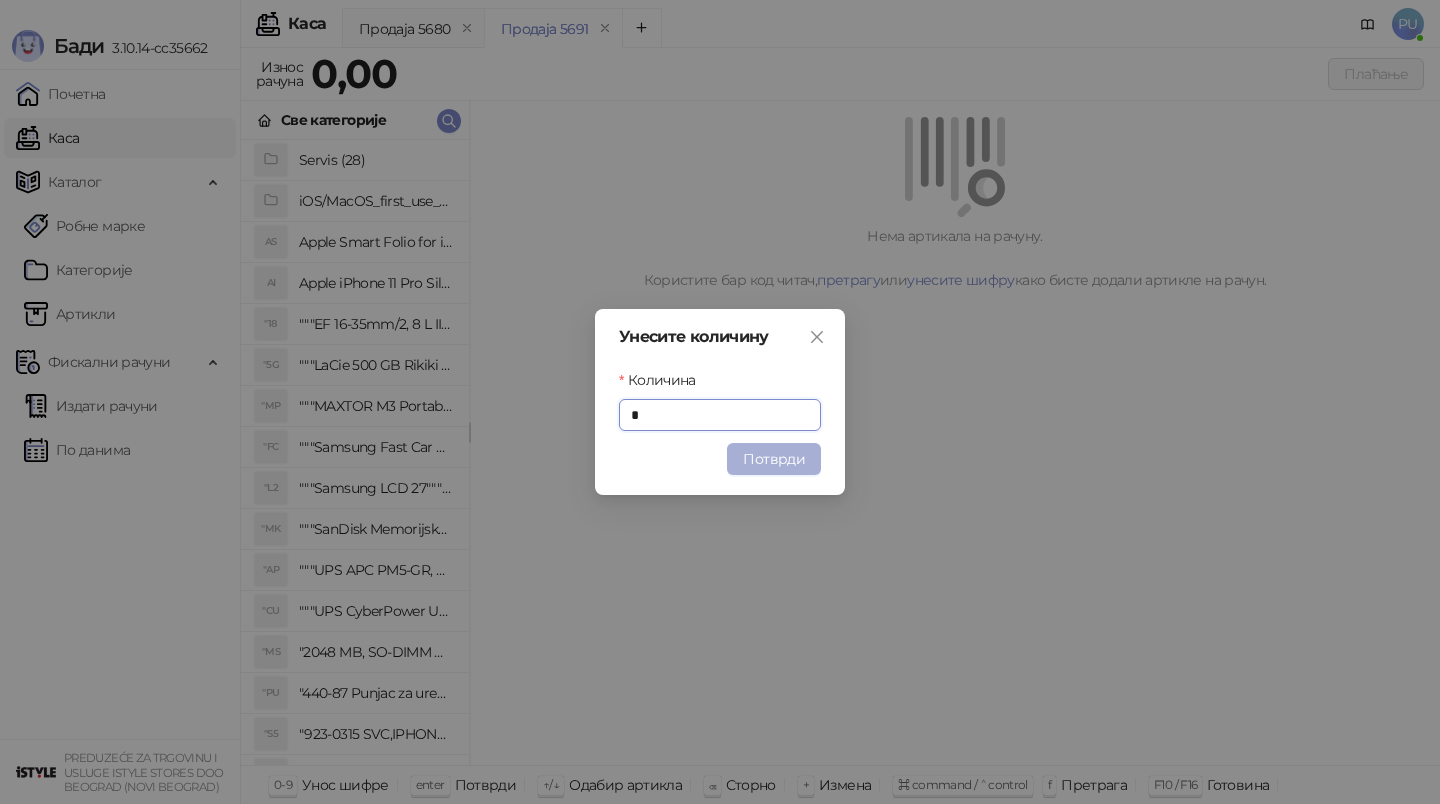 click on "Потврди" at bounding box center (774, 459) 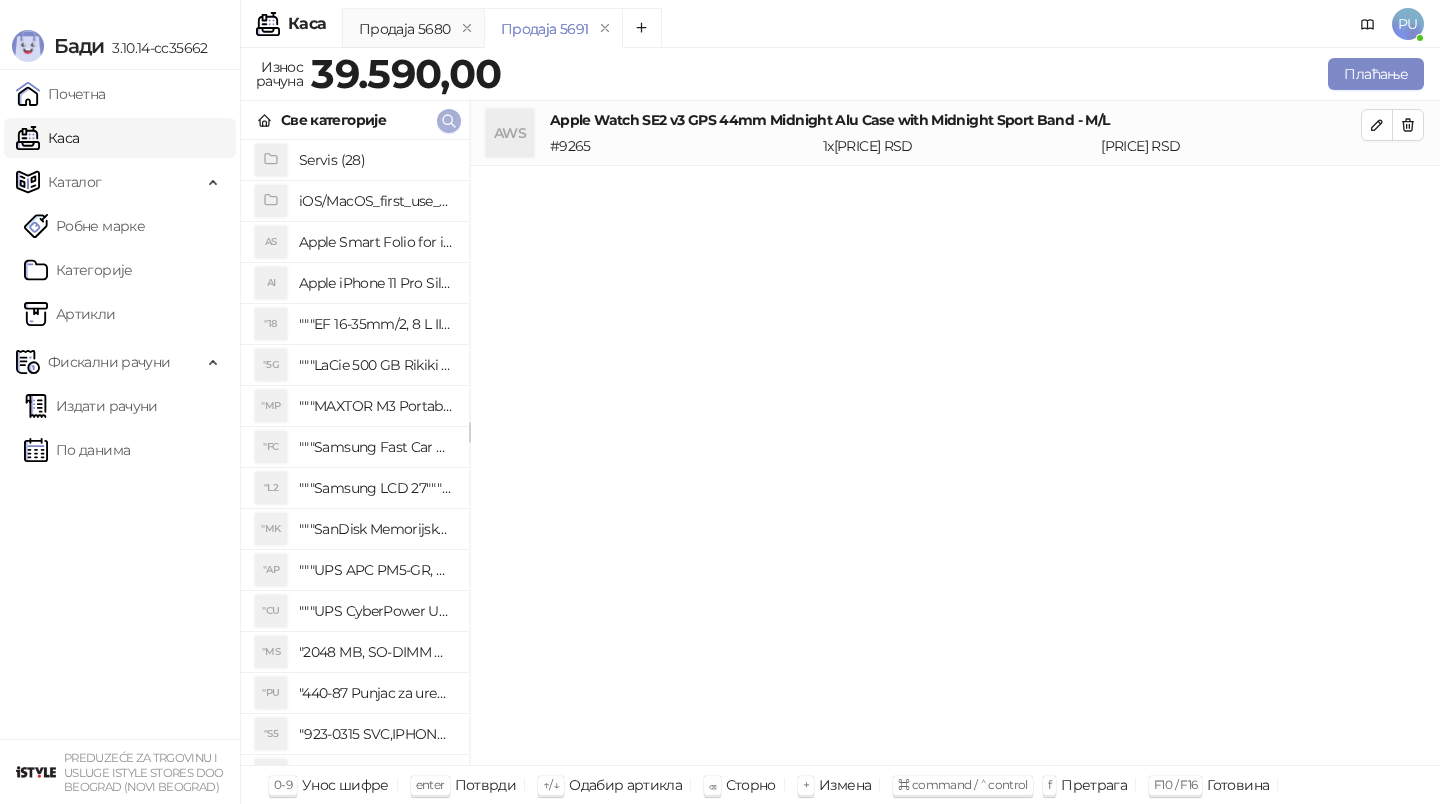click 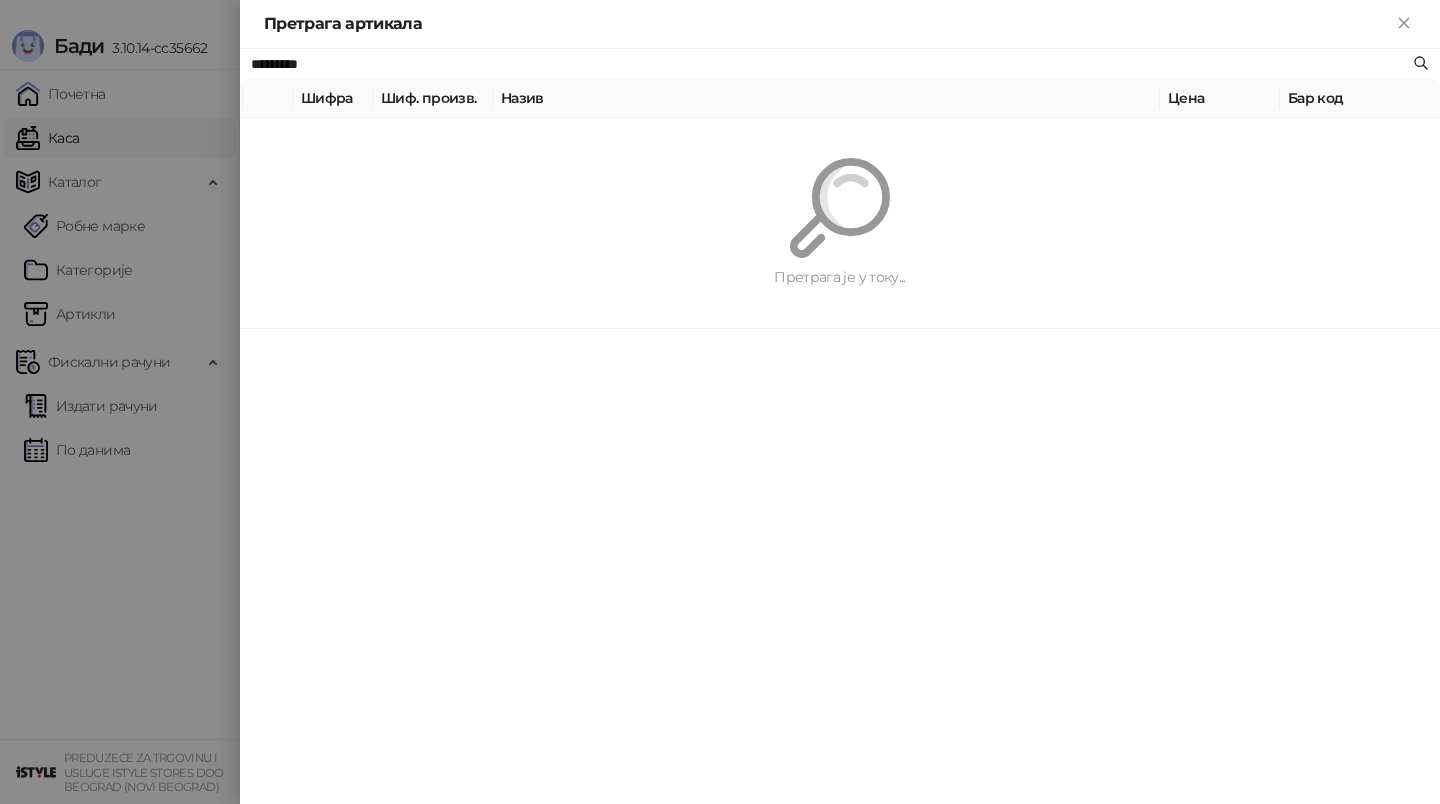 paste 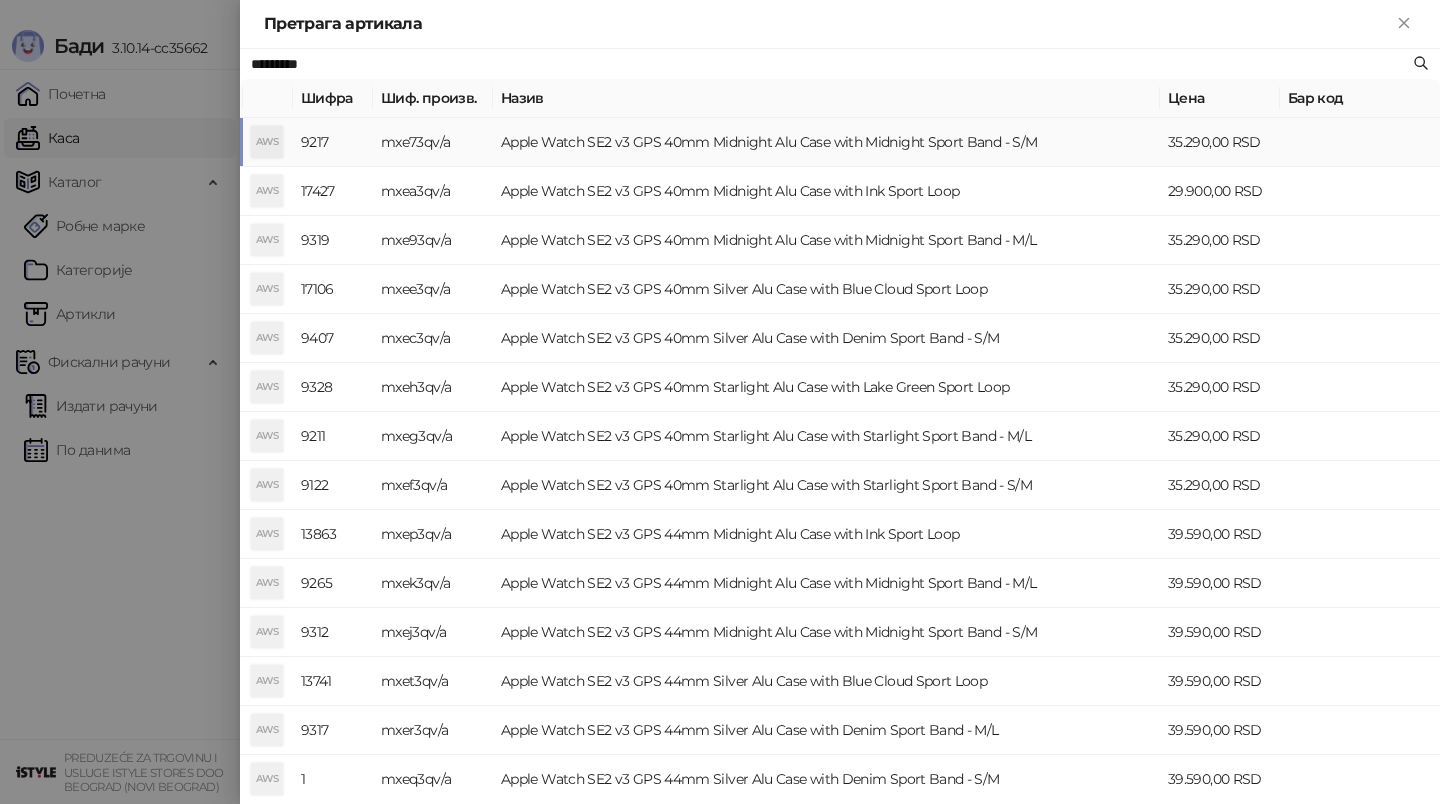 click on "Apple Watch SE2 v3 GPS 40mm Midnight Alu Case with Midnight Sport Band - S/M" at bounding box center (826, 142) 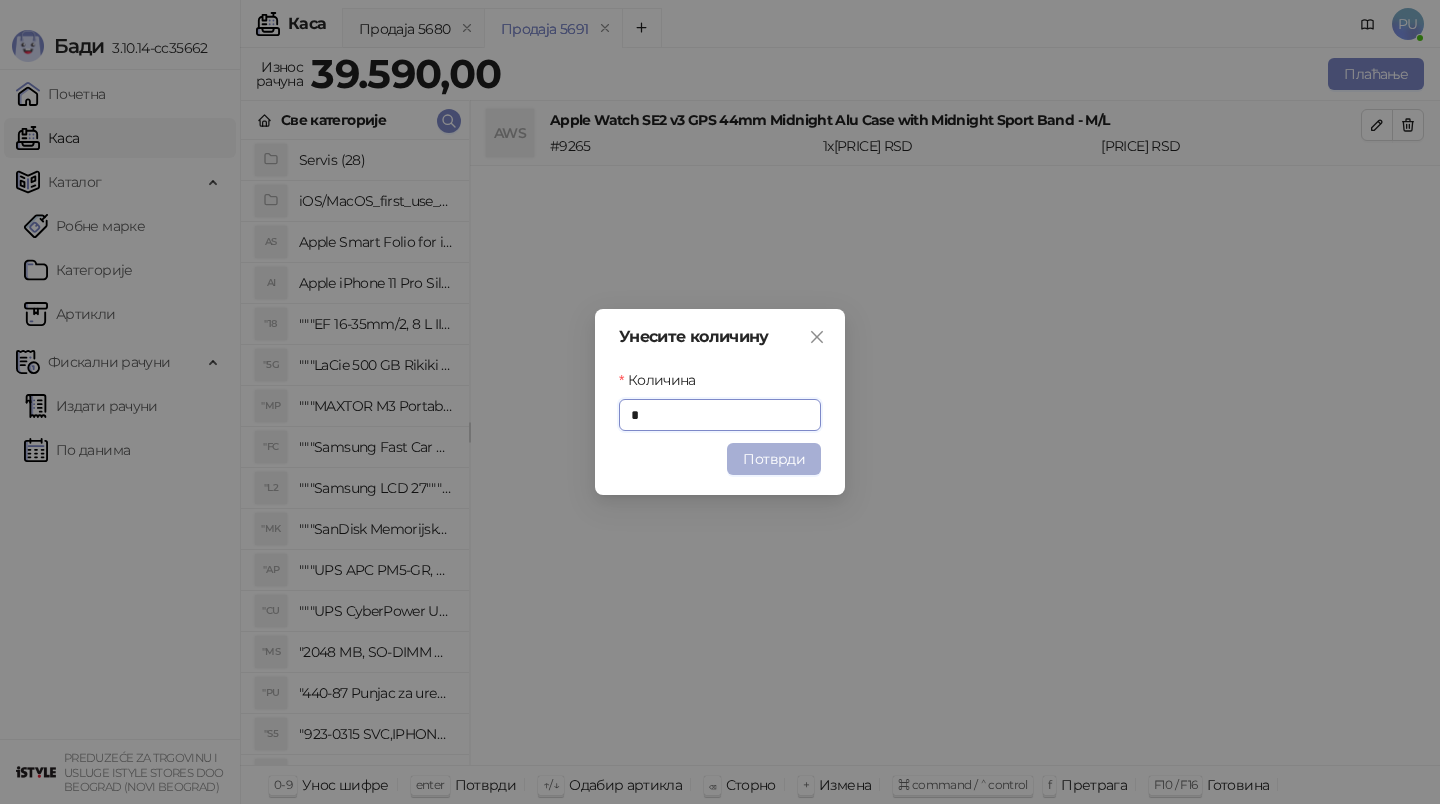 click on "Потврди" at bounding box center [774, 459] 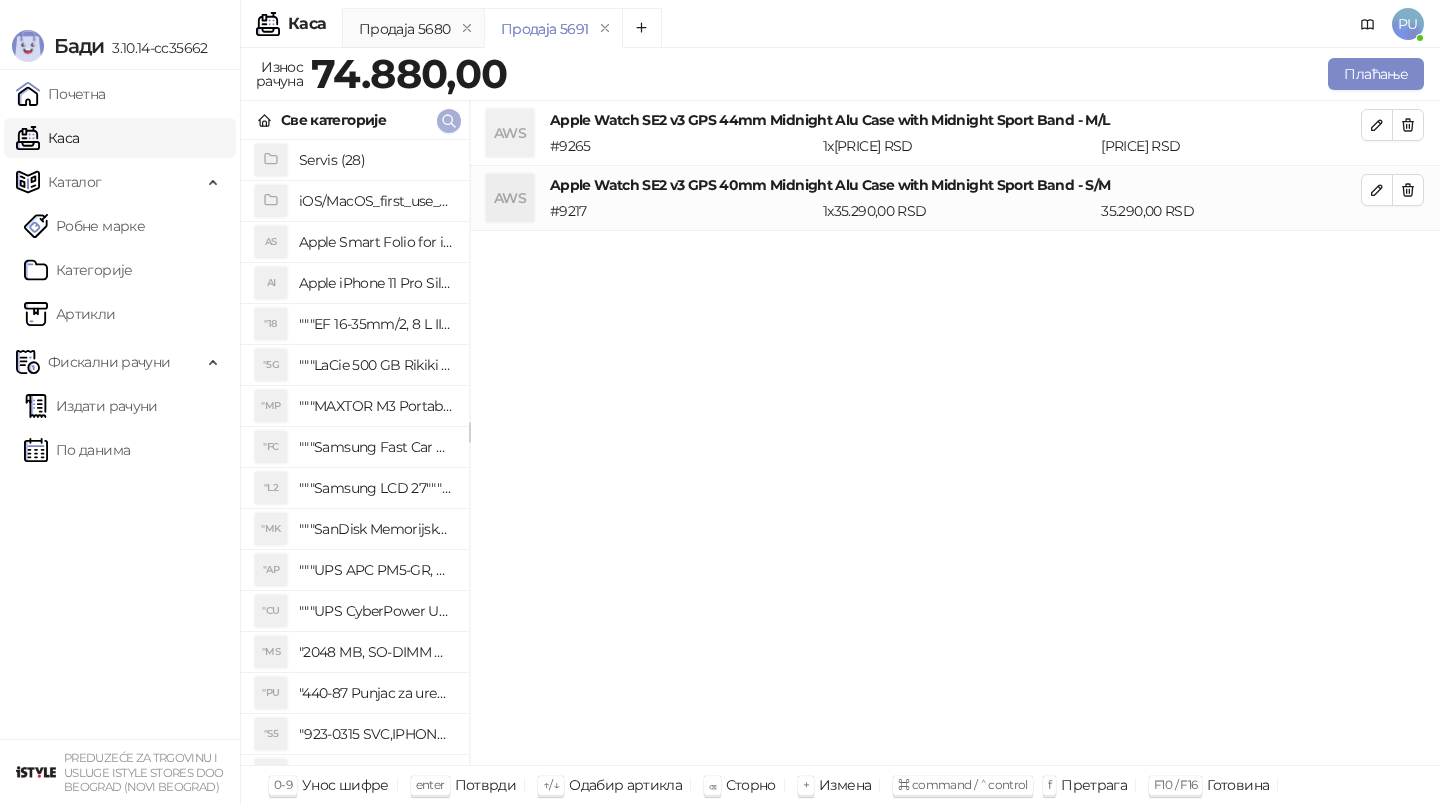 click 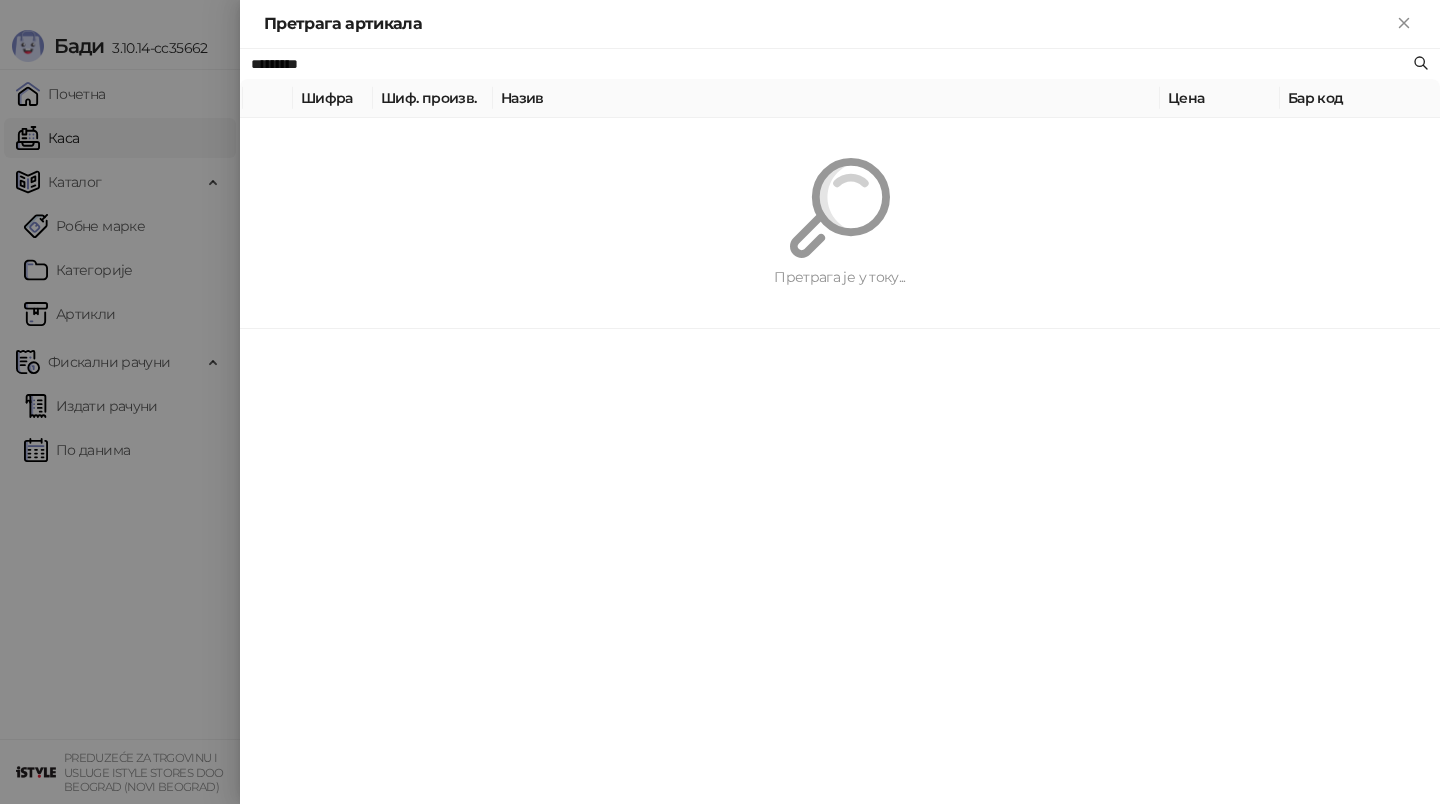 paste on "*******" 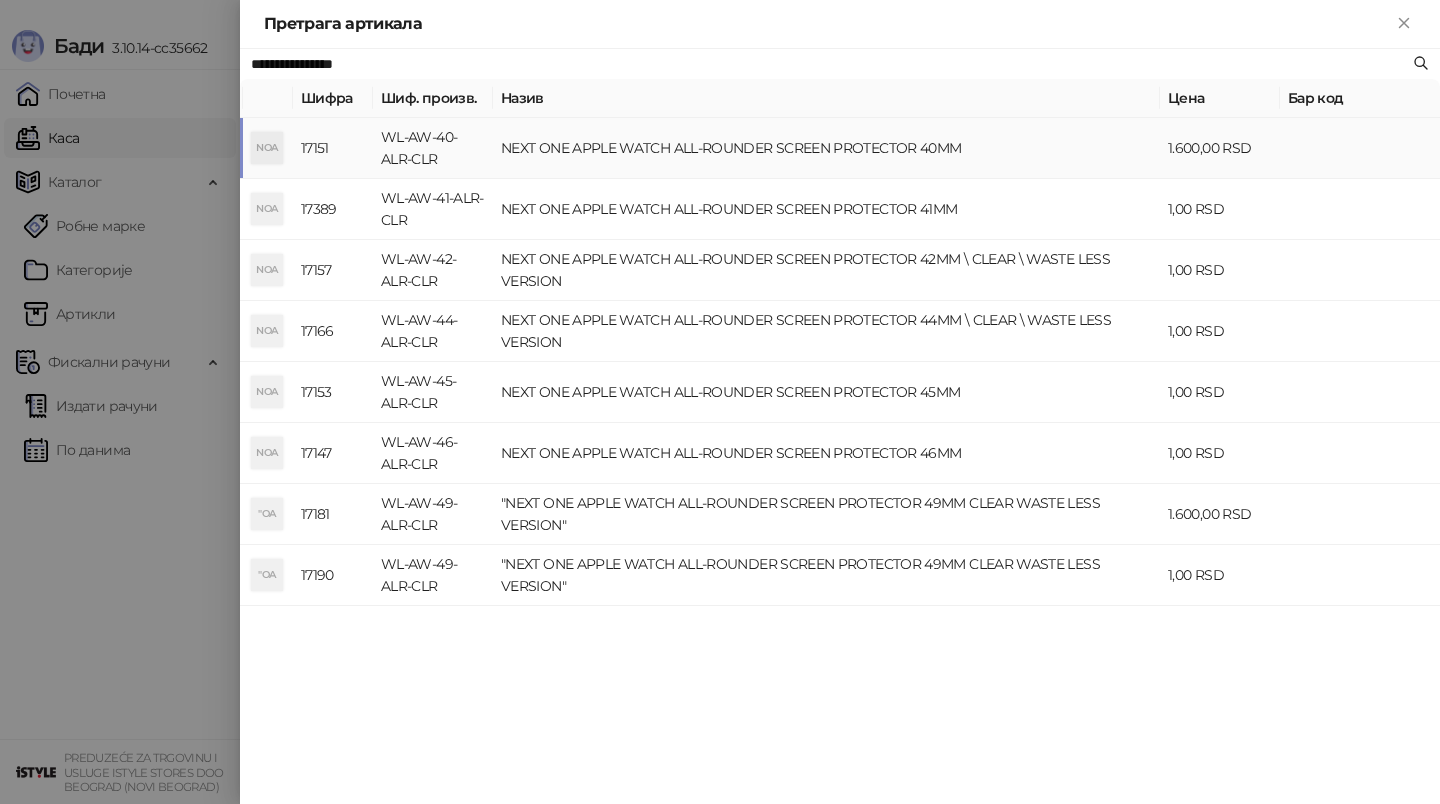click on "NEXT ONE APPLE WATCH ALL-ROUNDER SCREEN PROTECTOR 40MM" at bounding box center [826, 148] 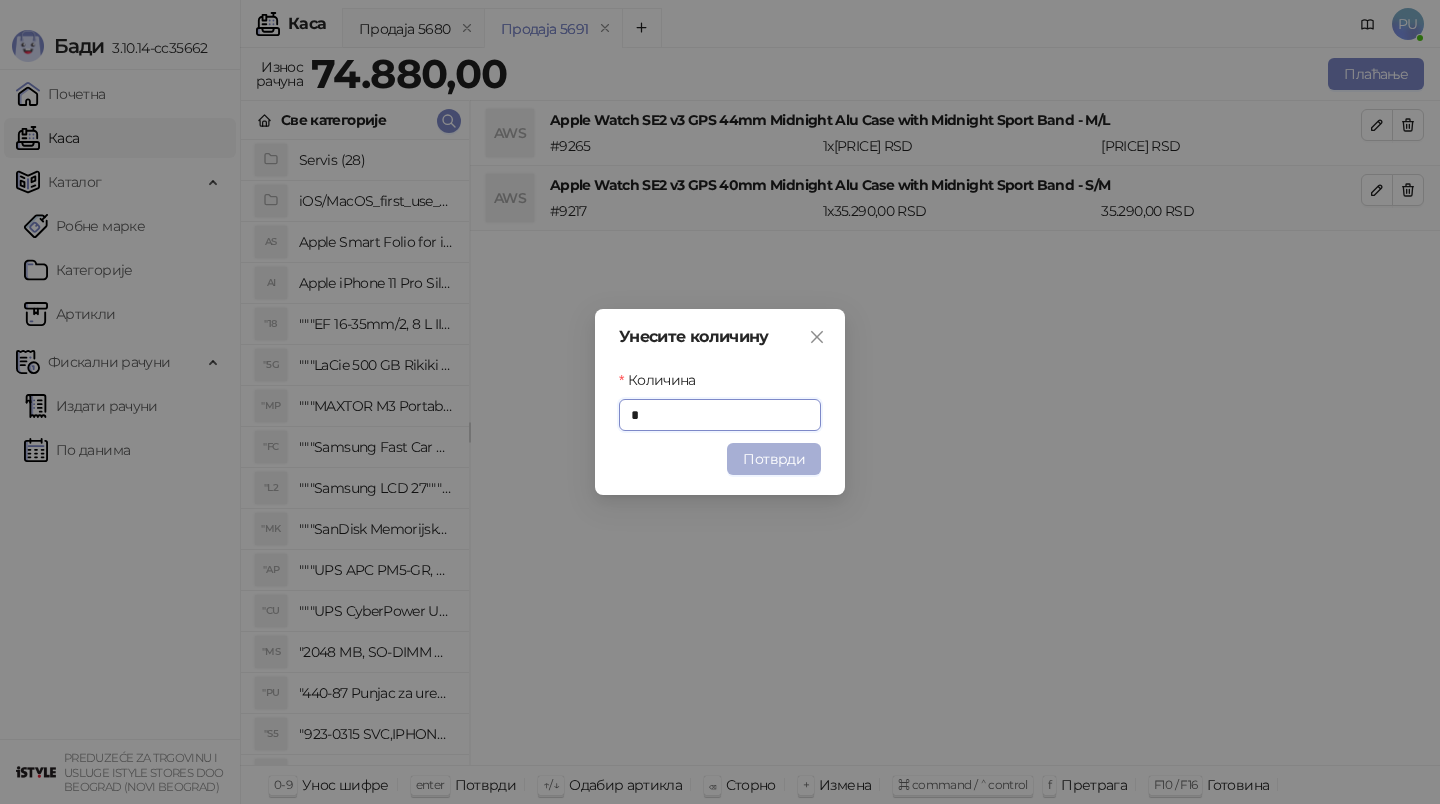 click on "Потврди" at bounding box center [774, 459] 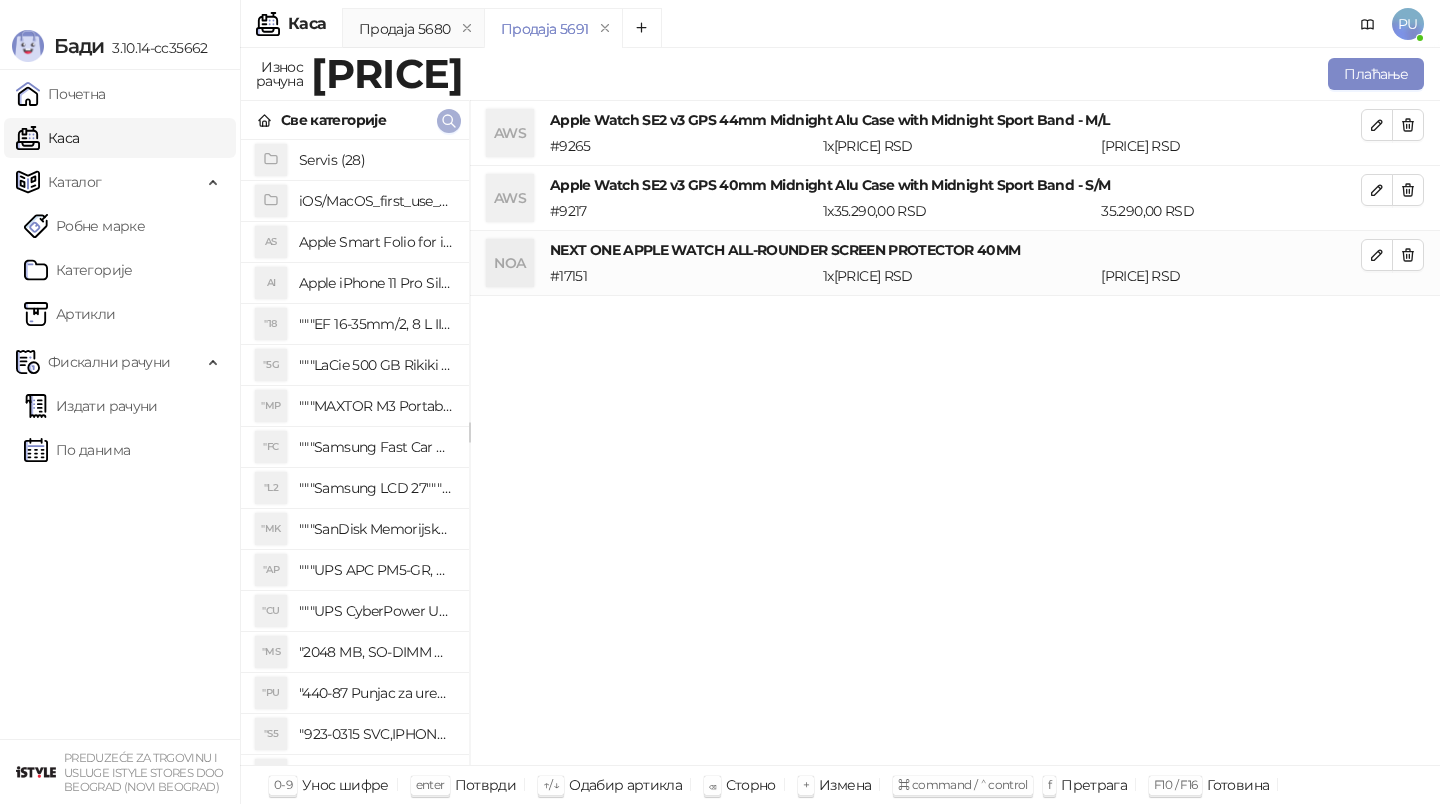 click 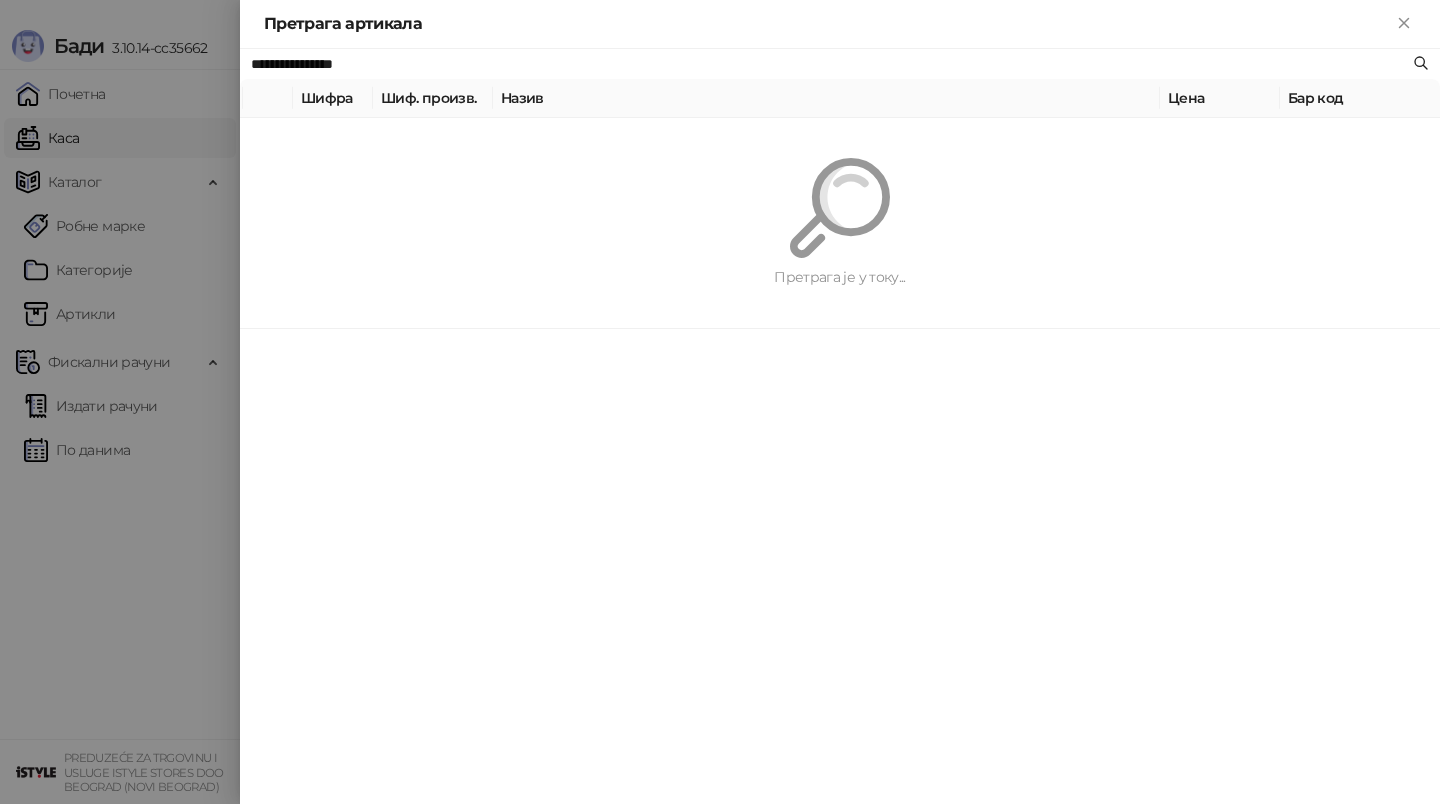 paste 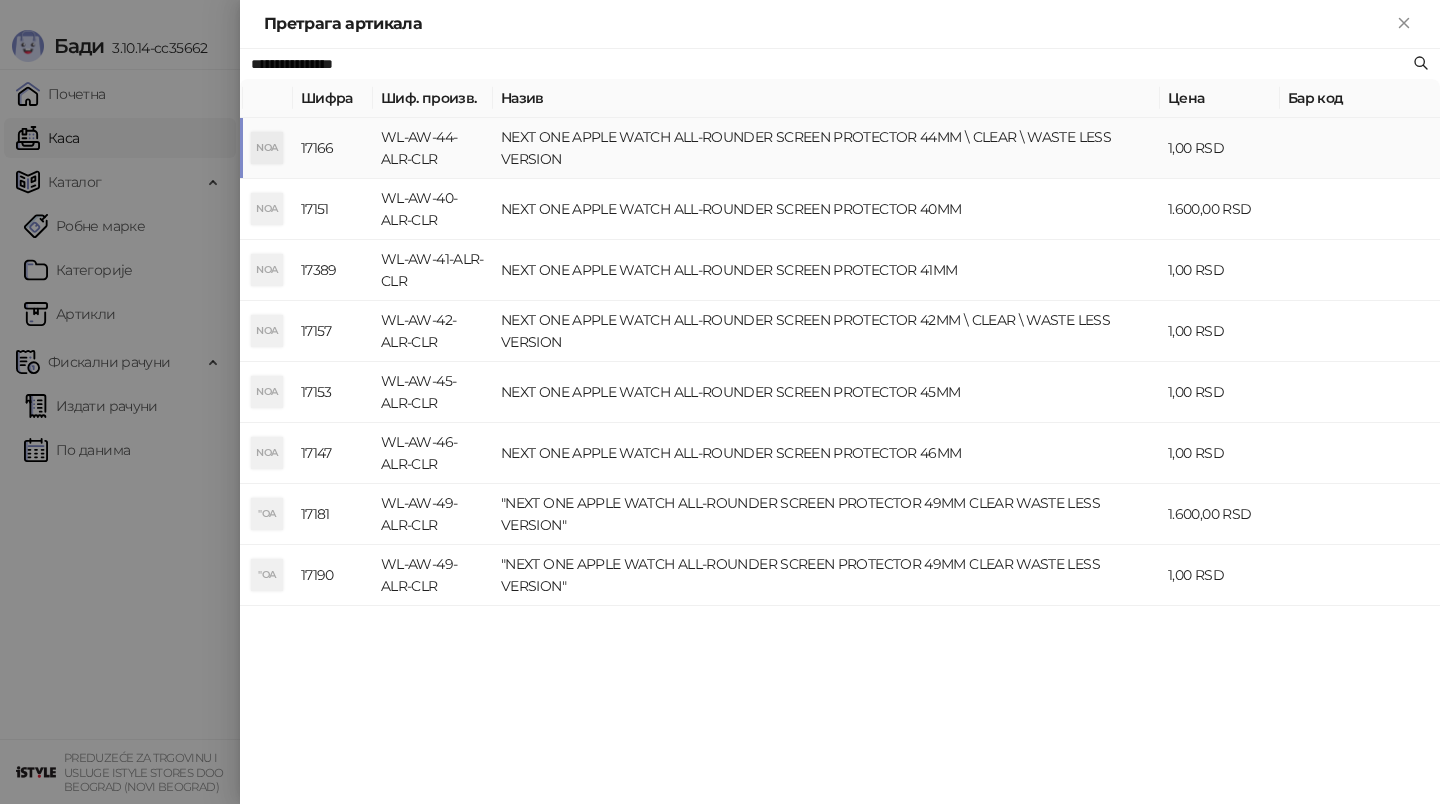 click on "NEXT ONE APPLE WATCH ALL-ROUNDER SCREEN PROTECTOR 44MM \ CLEAR \ WASTE LESS VERSION" at bounding box center [826, 148] 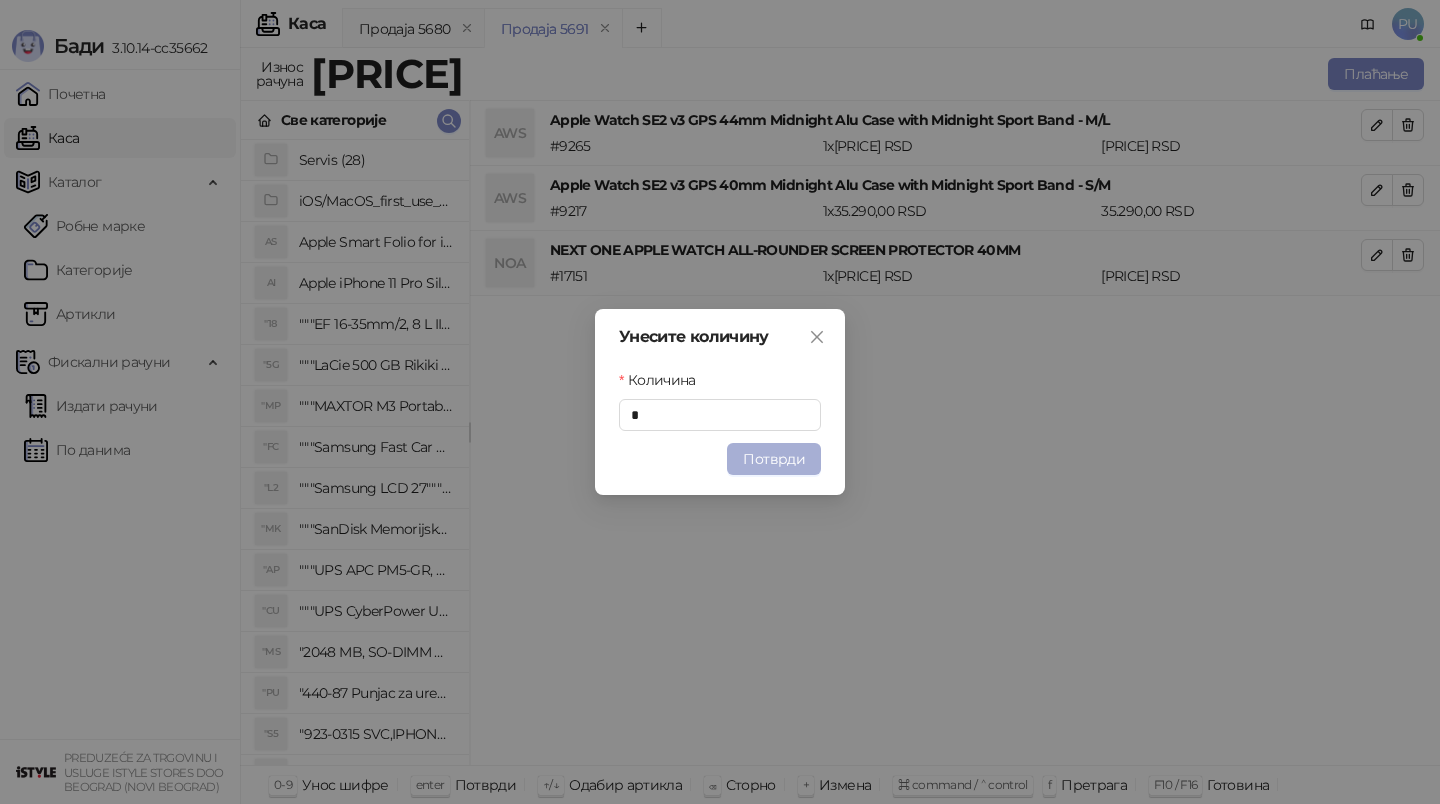 click on "Потврди" at bounding box center [774, 459] 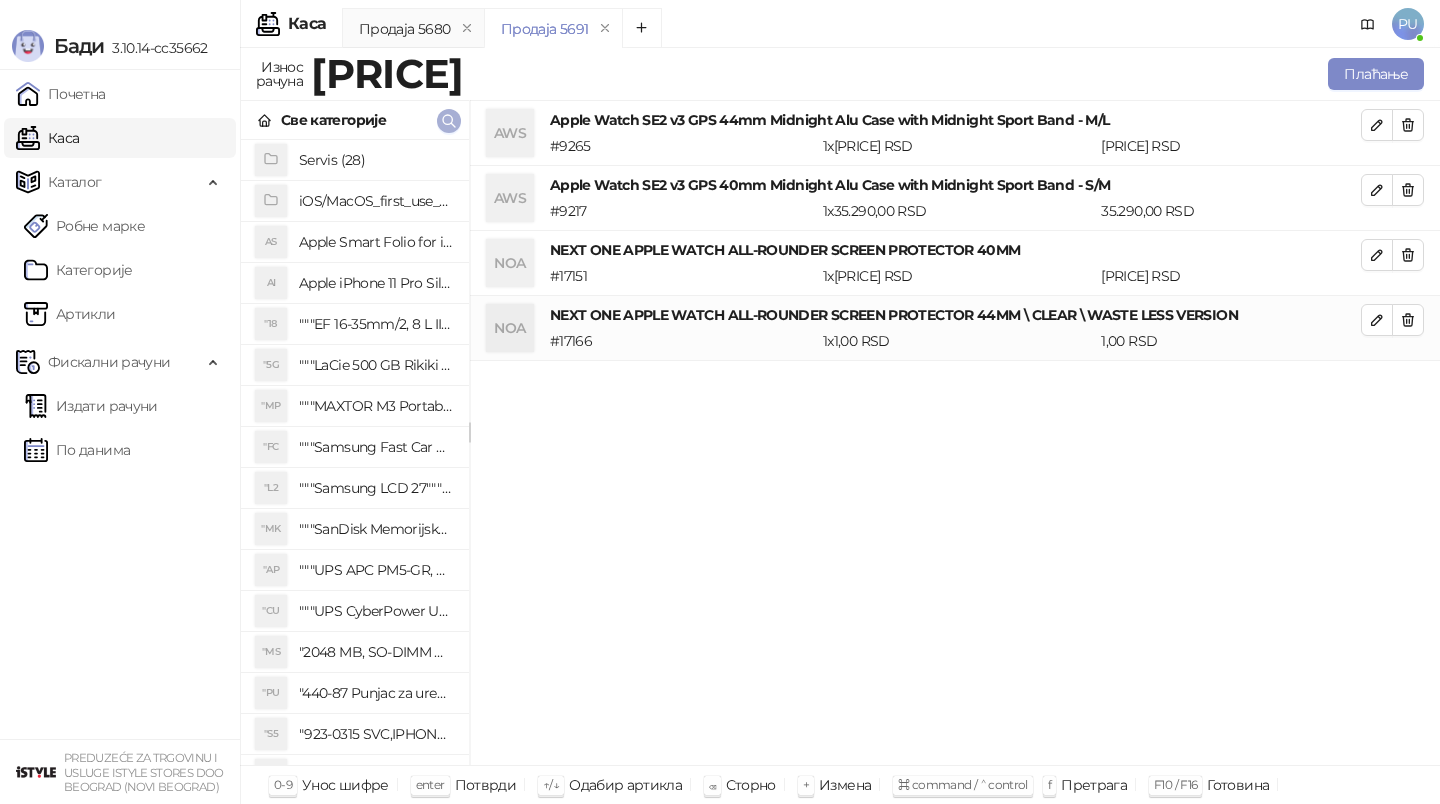 click 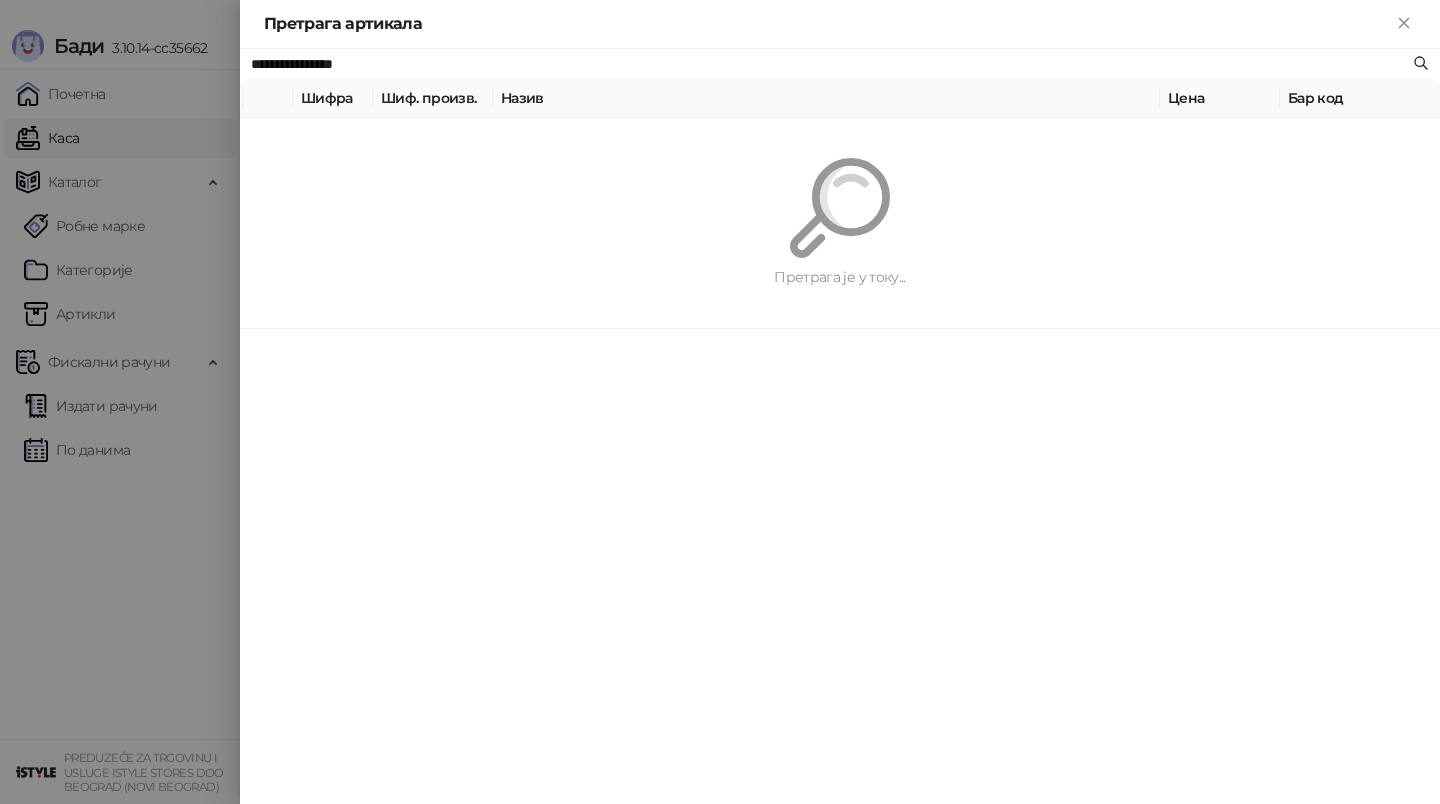 paste on "**********" 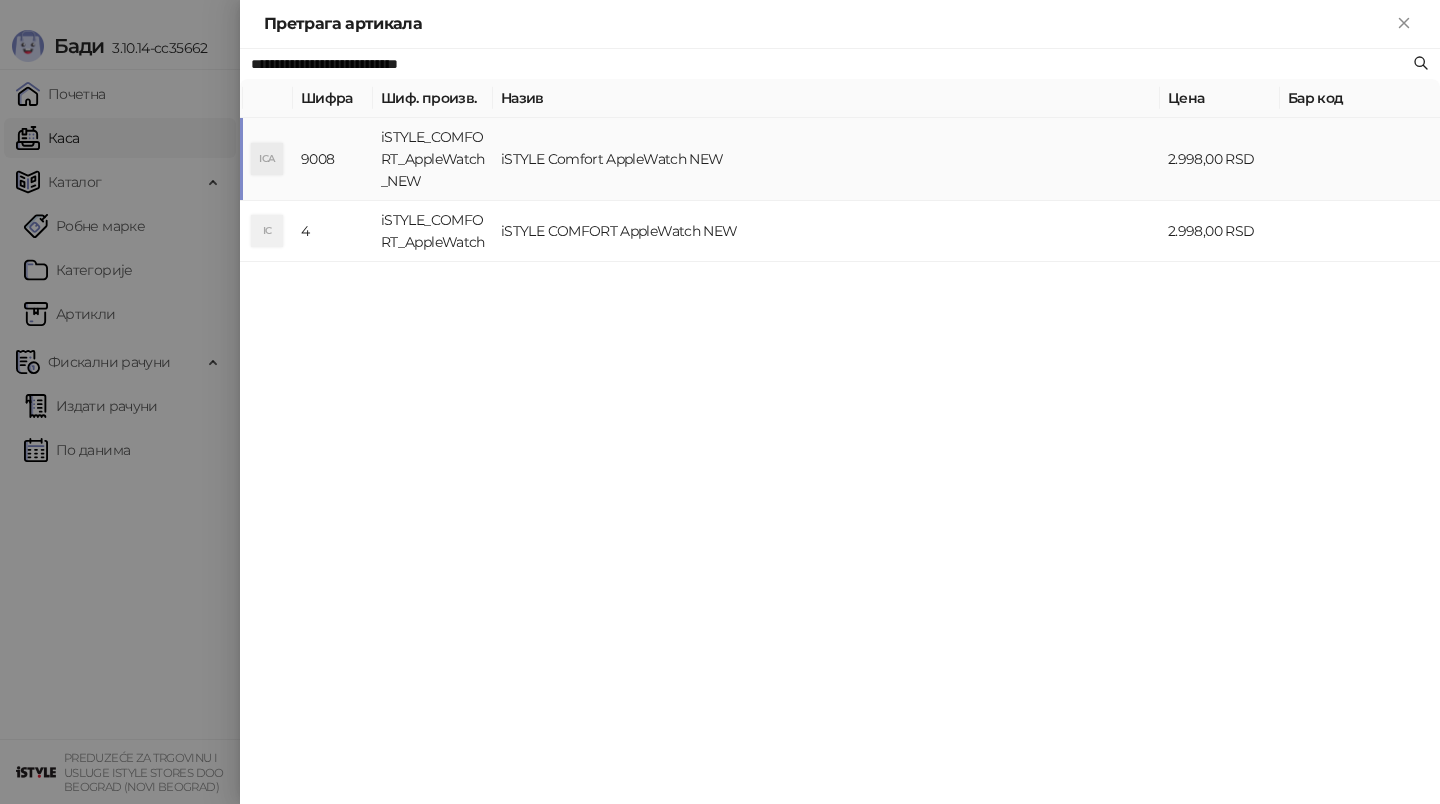 type on "**********" 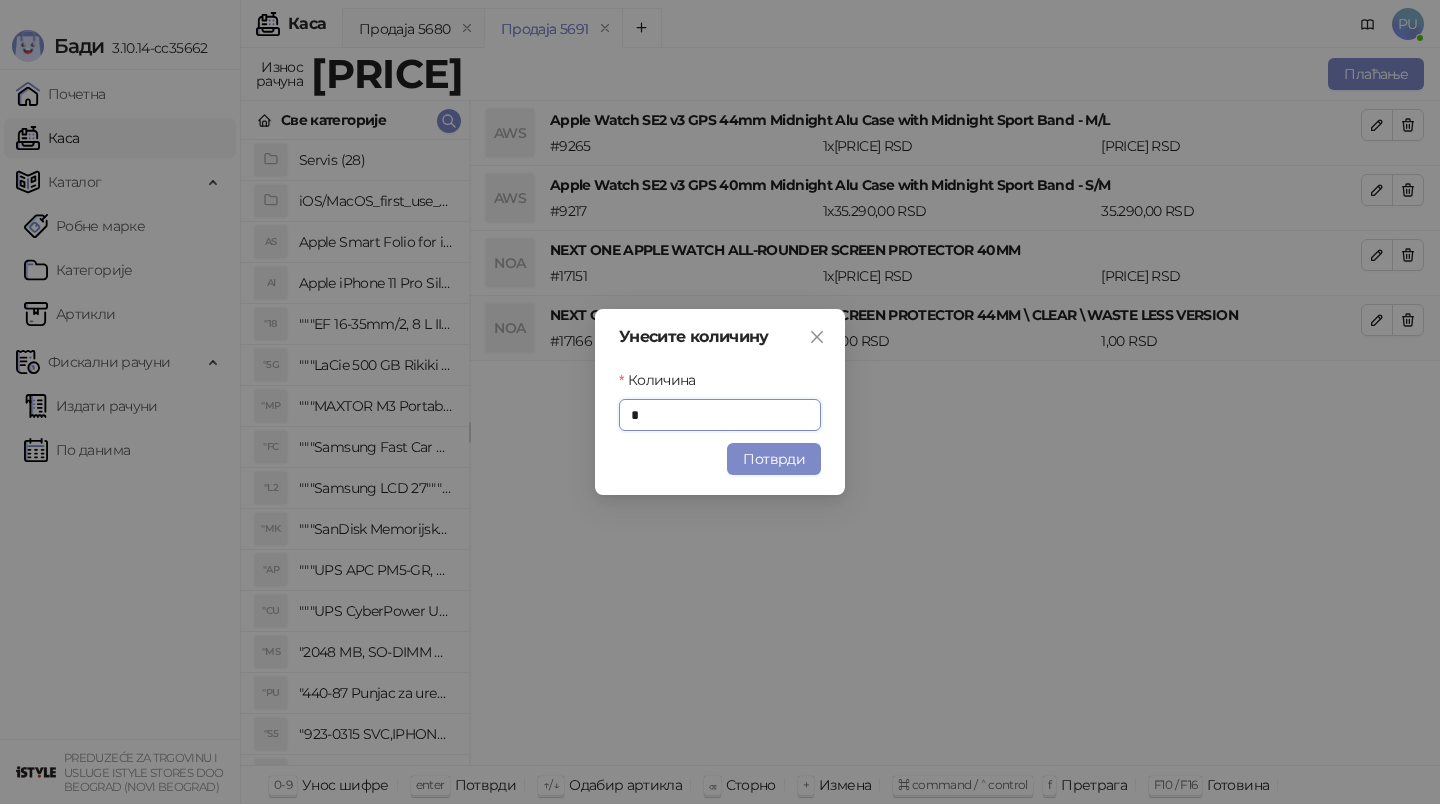 click on "Унесите количину Количина * Потврди" at bounding box center [720, 402] 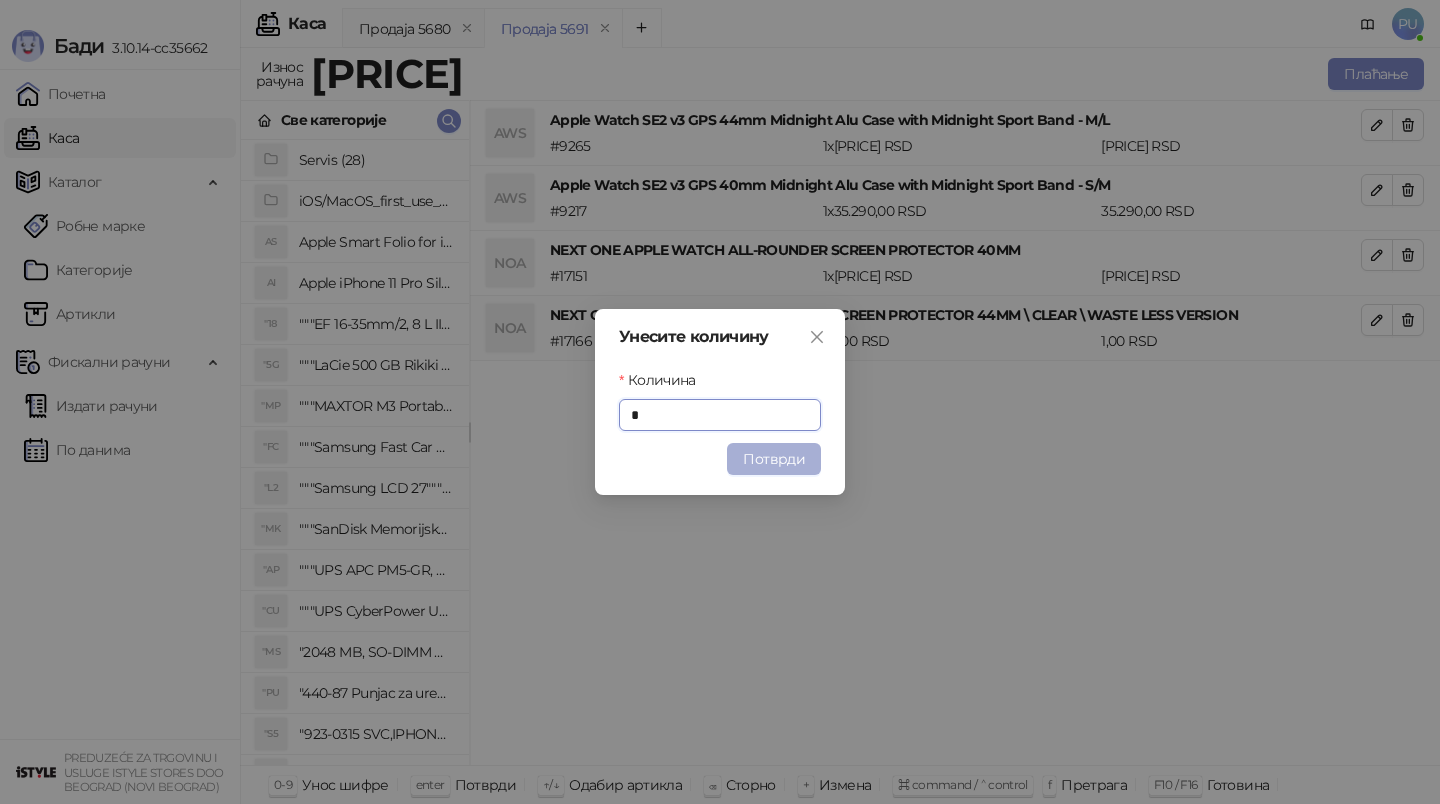 click on "Потврди" at bounding box center (774, 459) 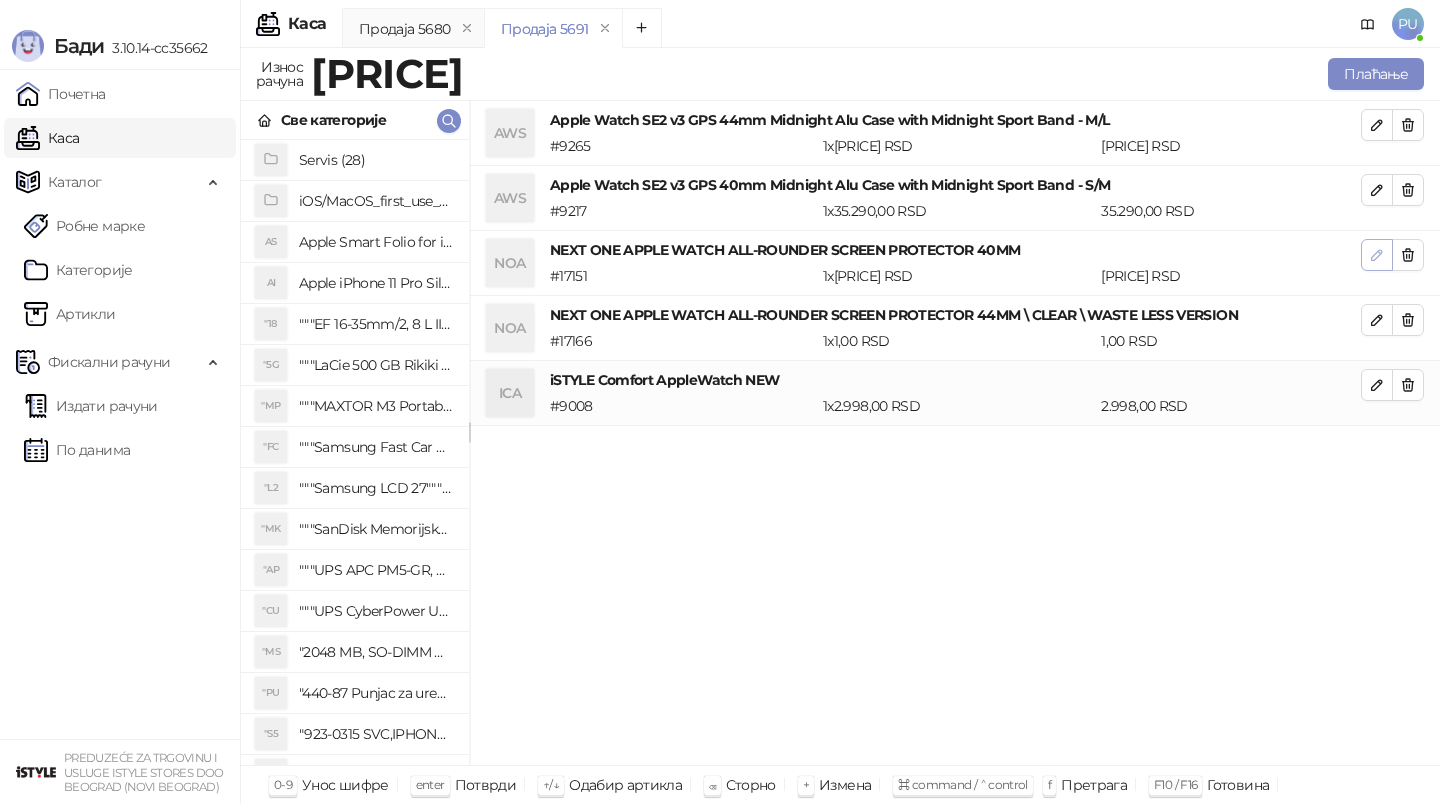 click at bounding box center (1377, 254) 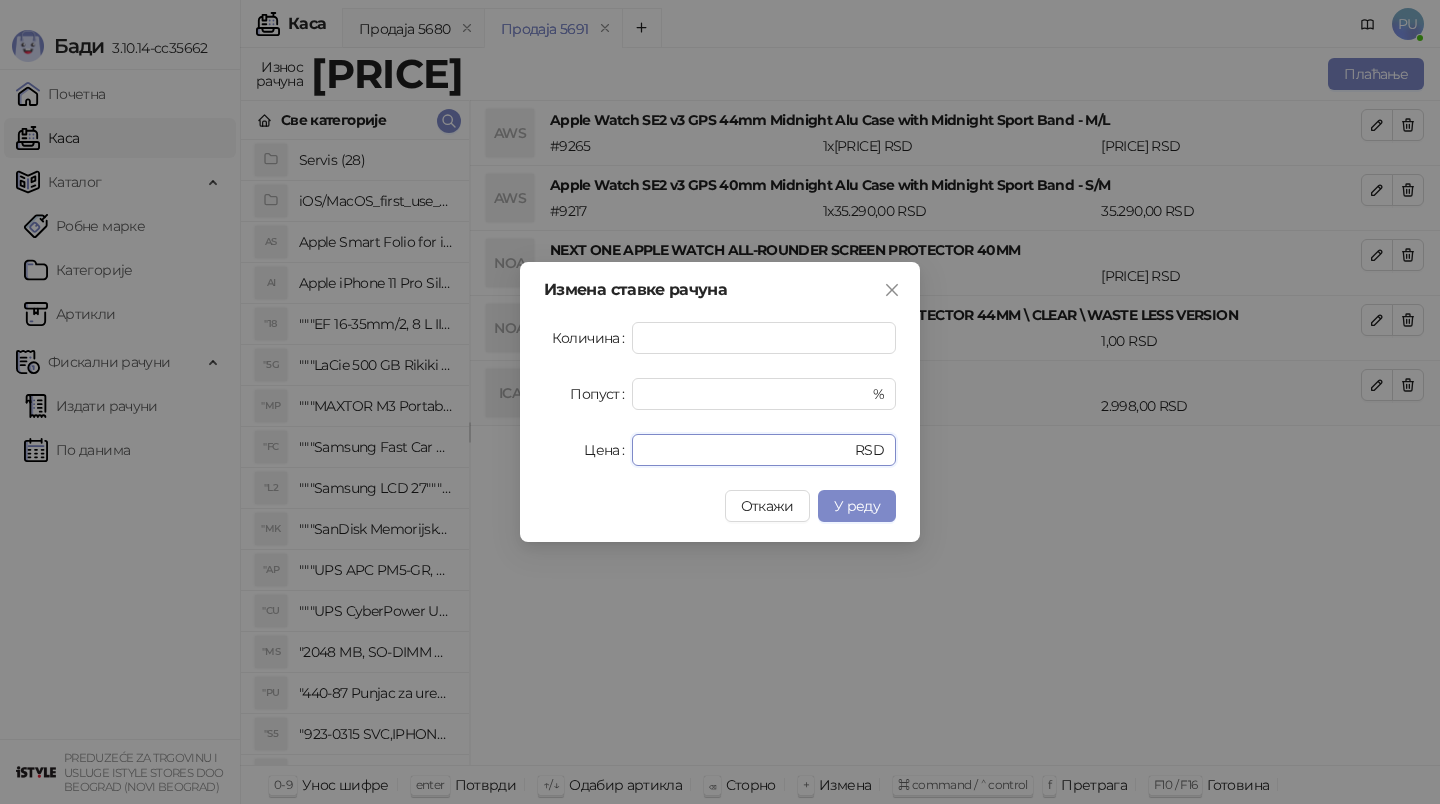 drag, startPoint x: 518, startPoint y: 449, endPoint x: 428, endPoint y: 450, distance: 90.005554 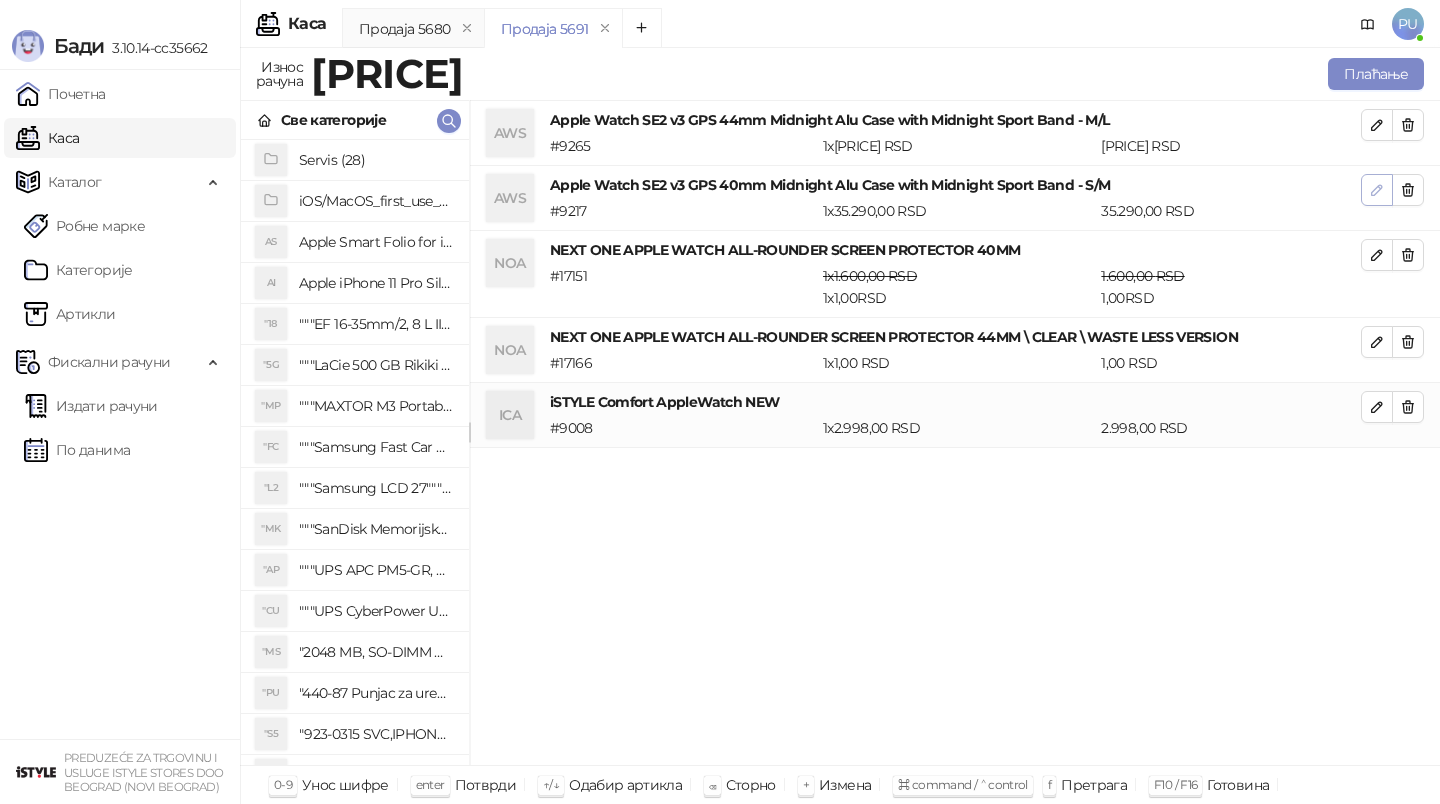 click 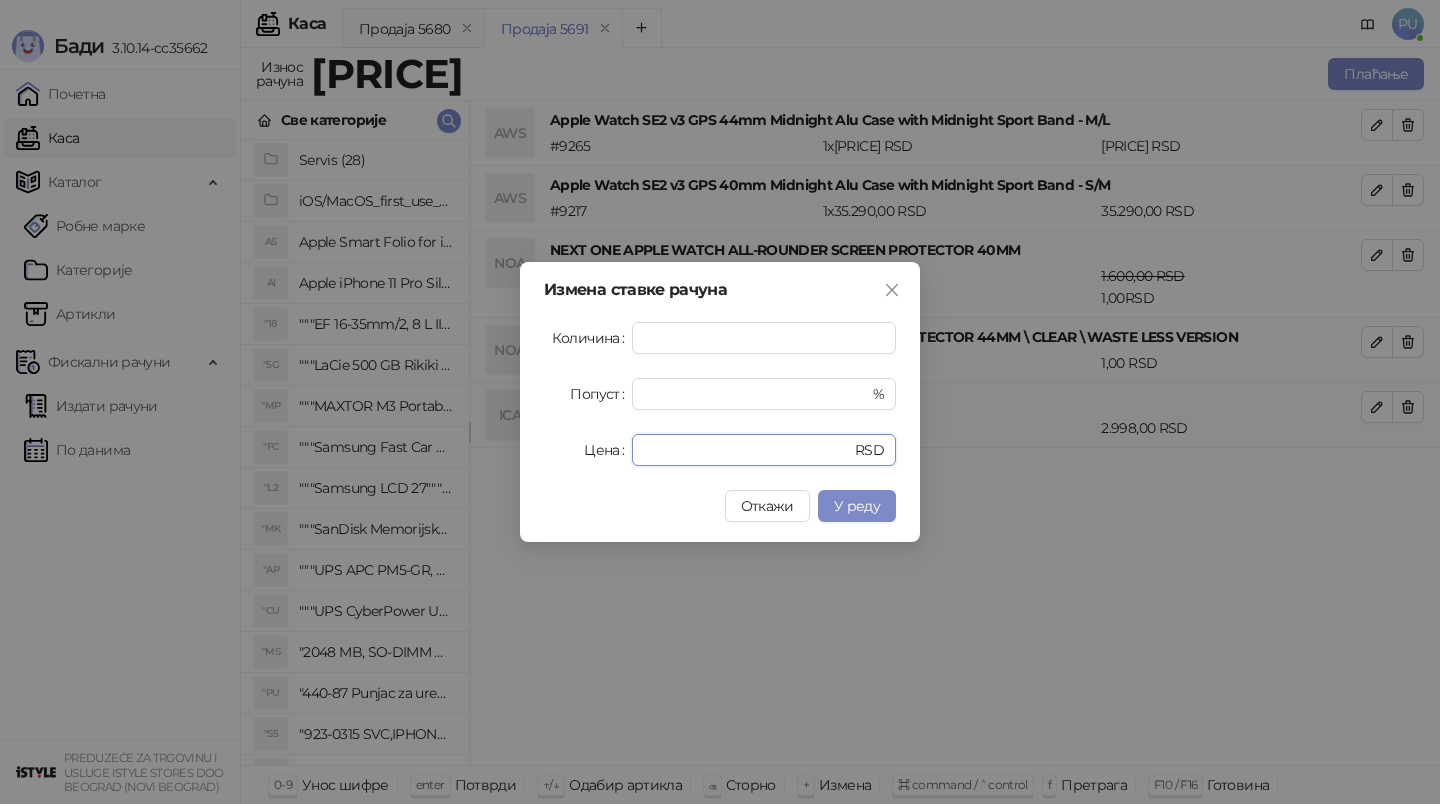 drag, startPoint x: 701, startPoint y: 452, endPoint x: 523, endPoint y: 451, distance: 178.0028 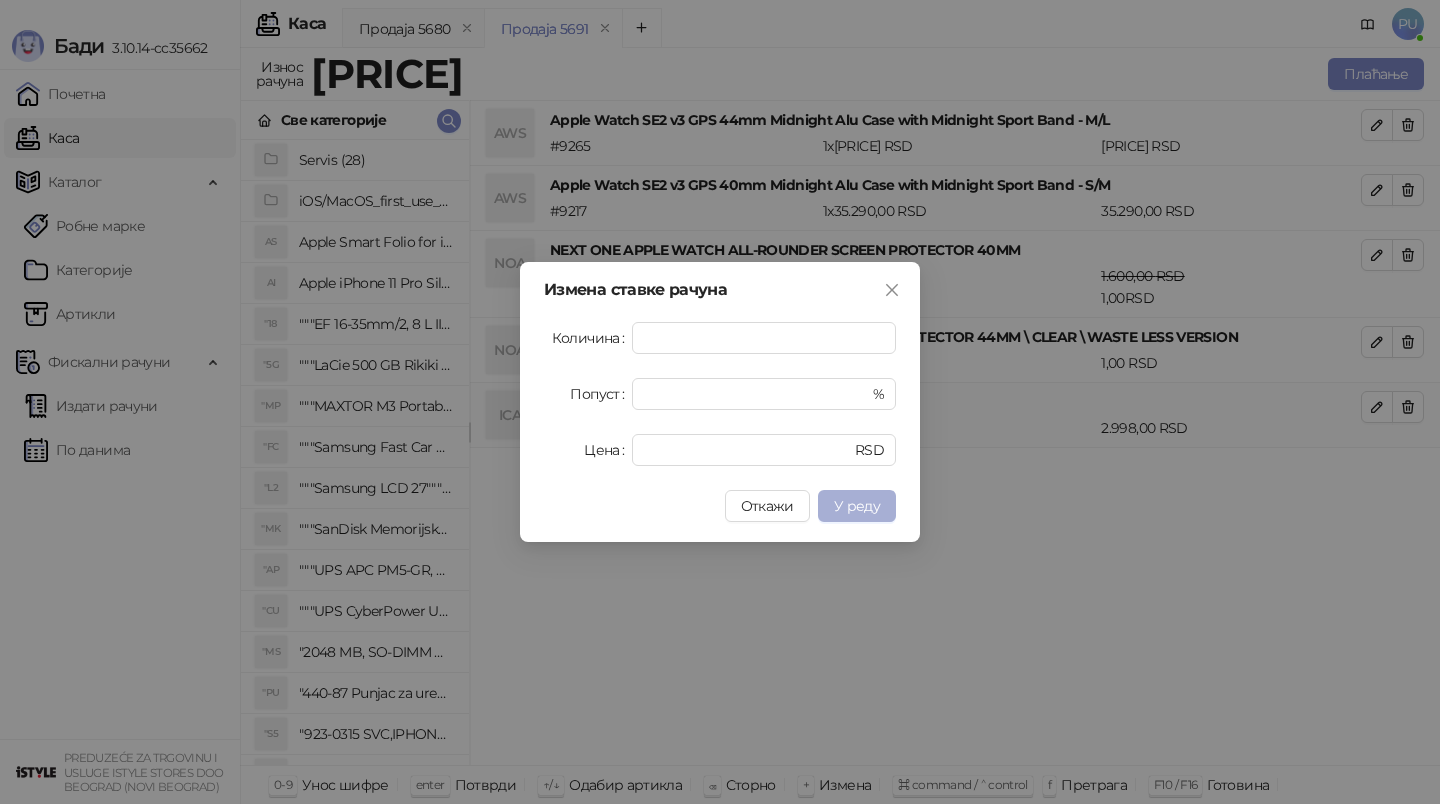 click on "У реду" at bounding box center (857, 506) 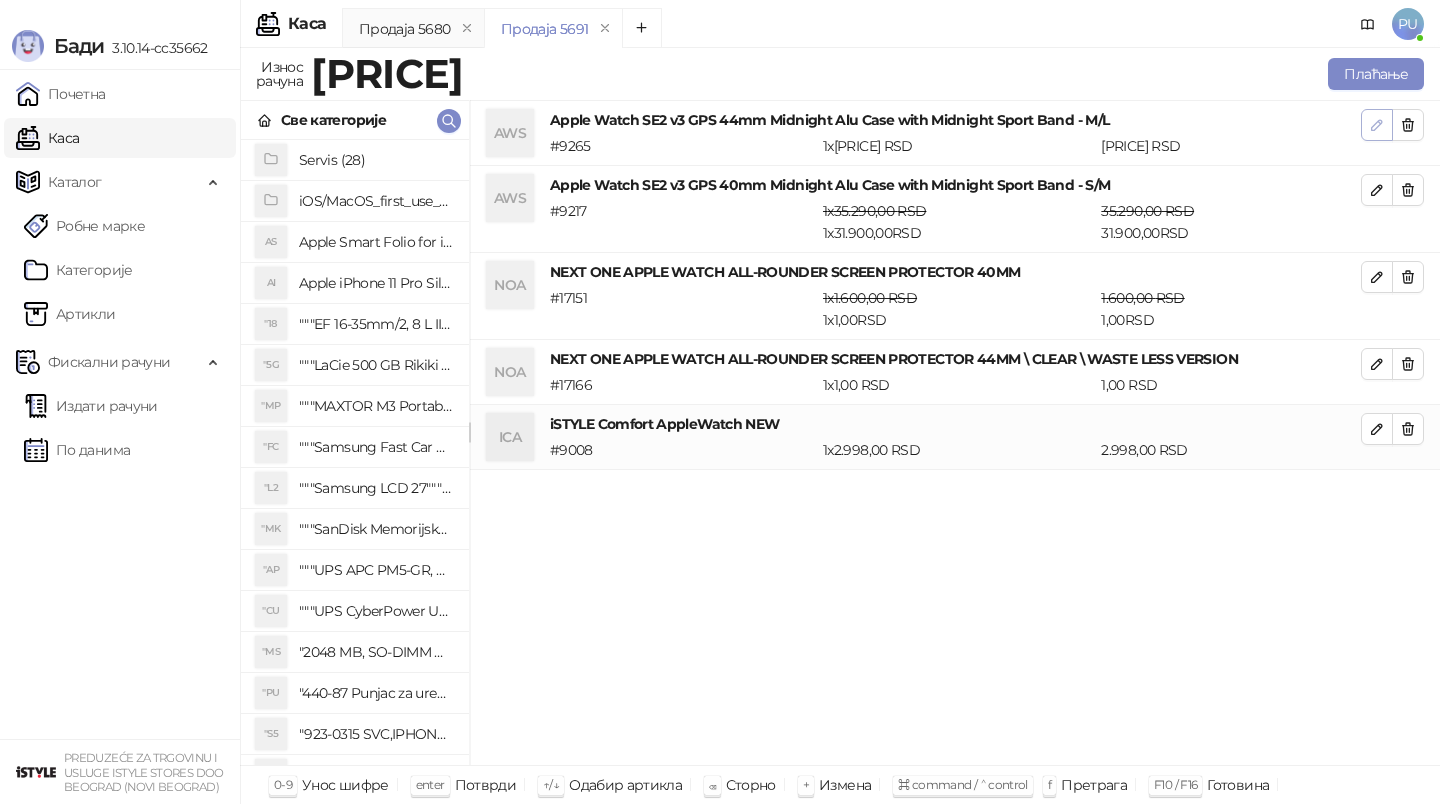 click 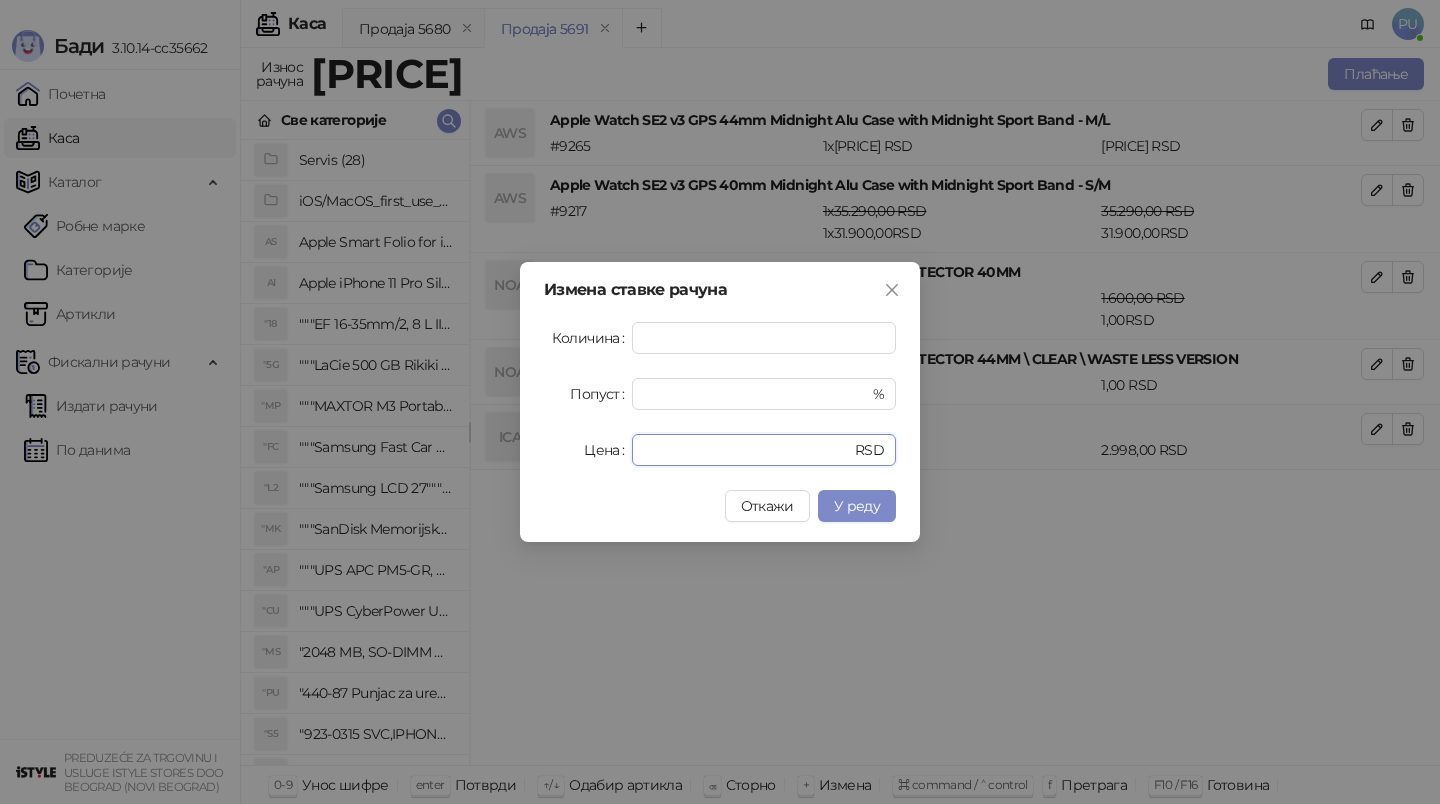 drag, startPoint x: 696, startPoint y: 450, endPoint x: 551, endPoint y: 450, distance: 145 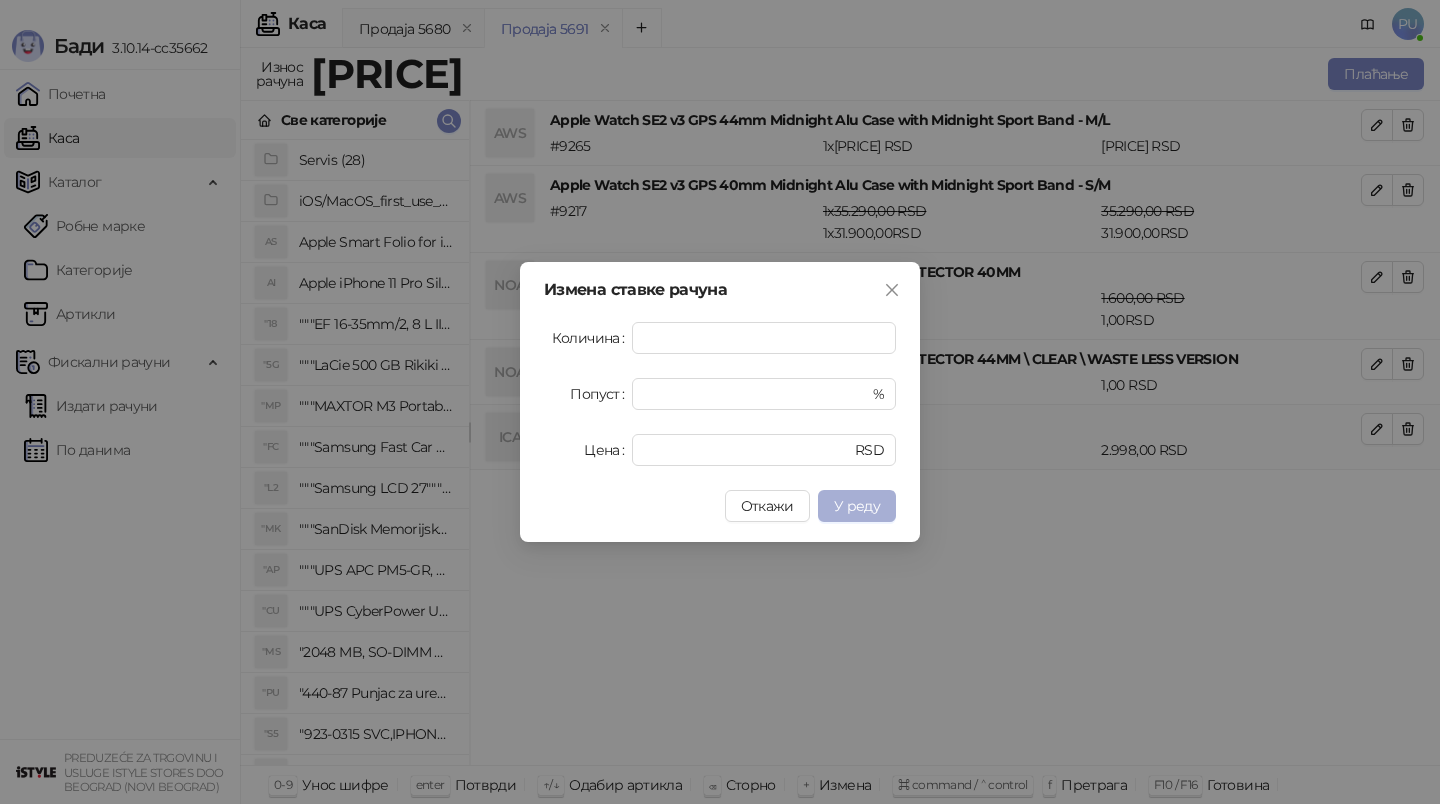 click on "У реду" at bounding box center (857, 506) 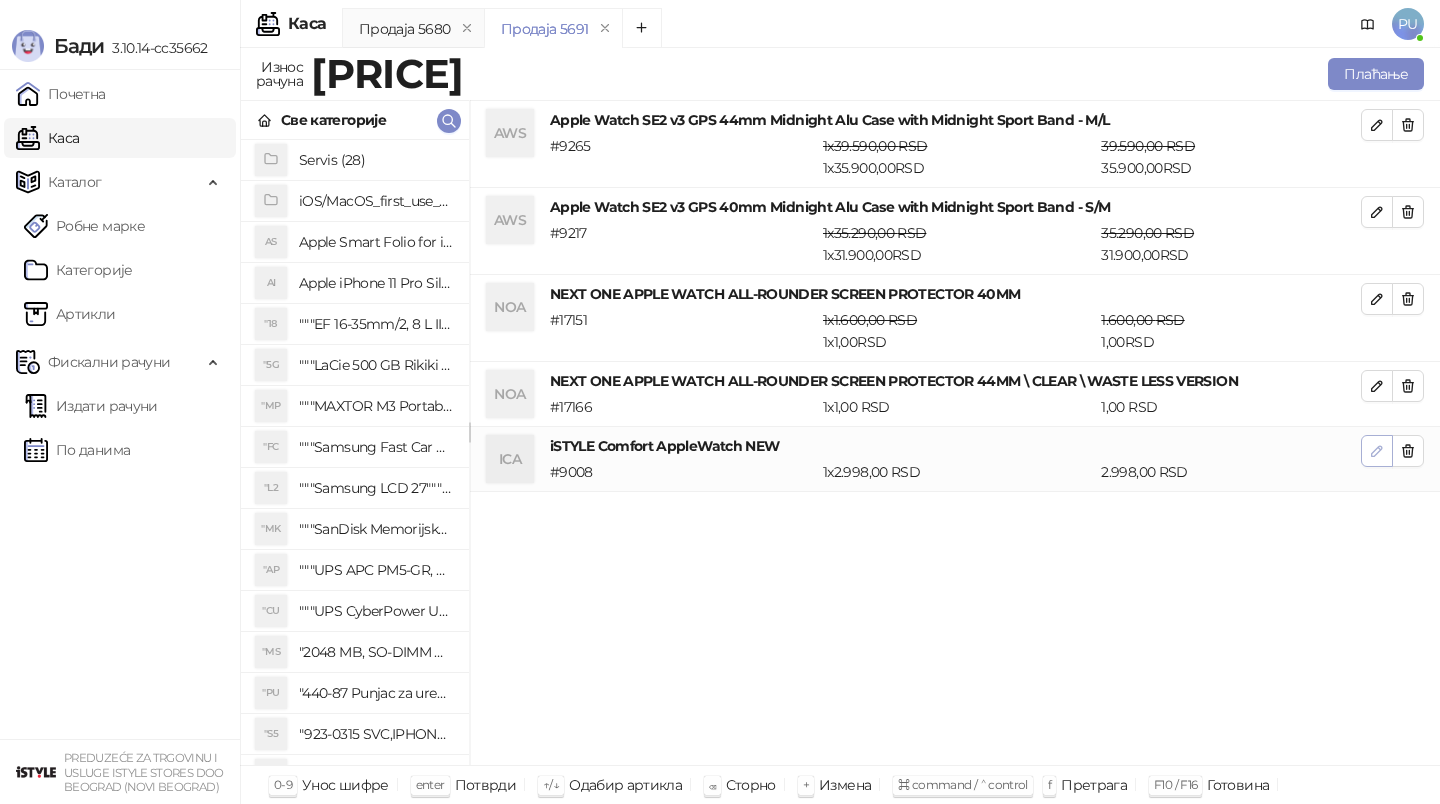 click at bounding box center [1377, 451] 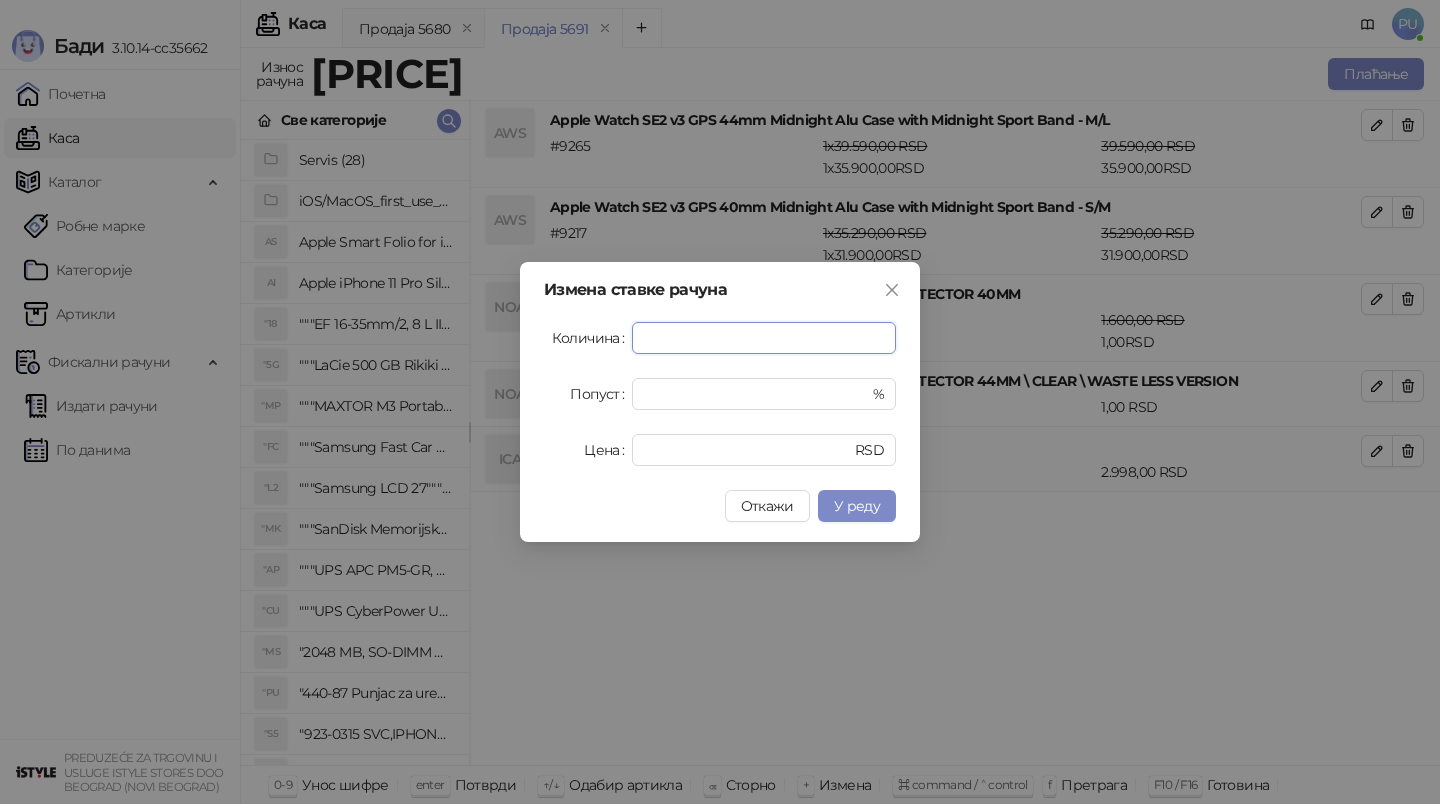 type on "*" 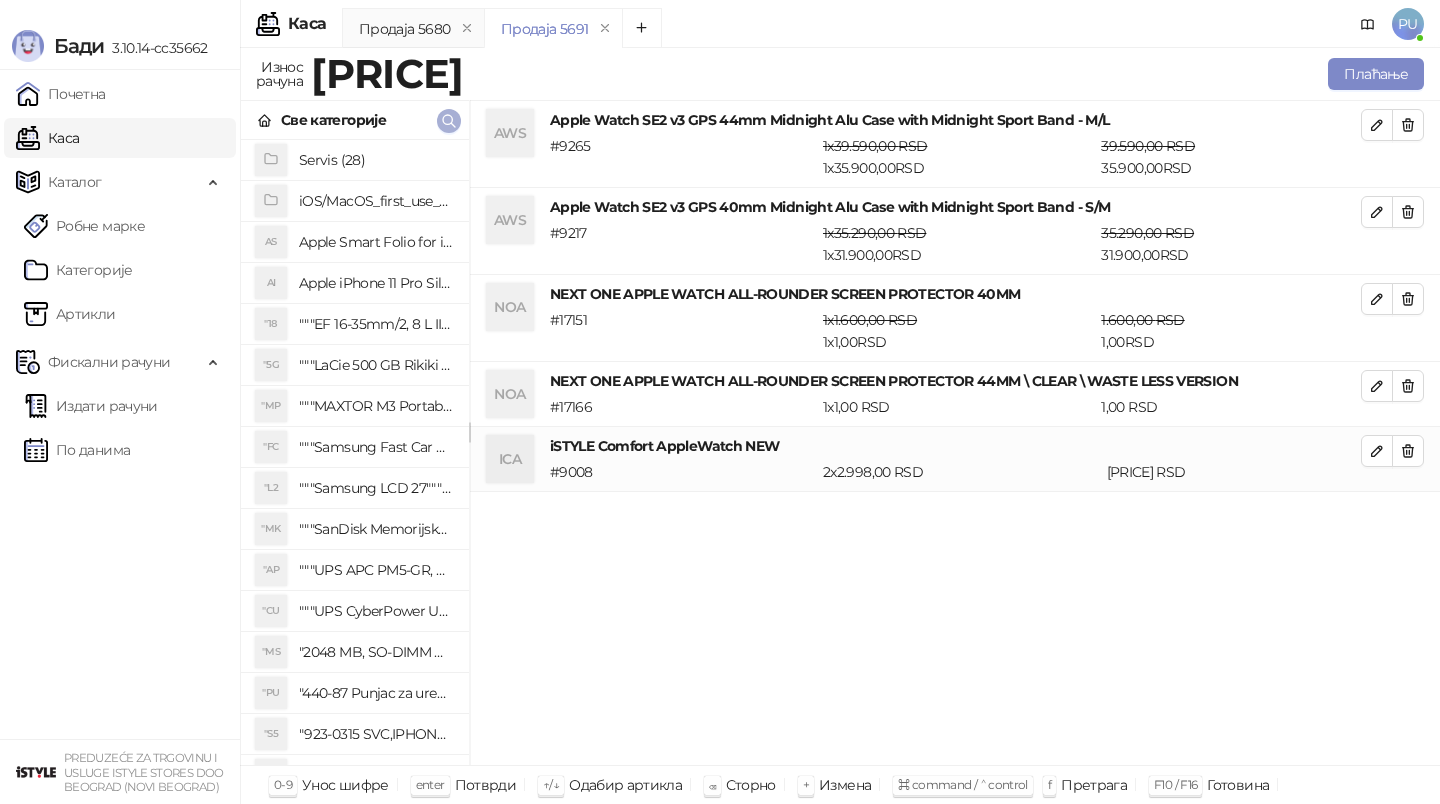 click 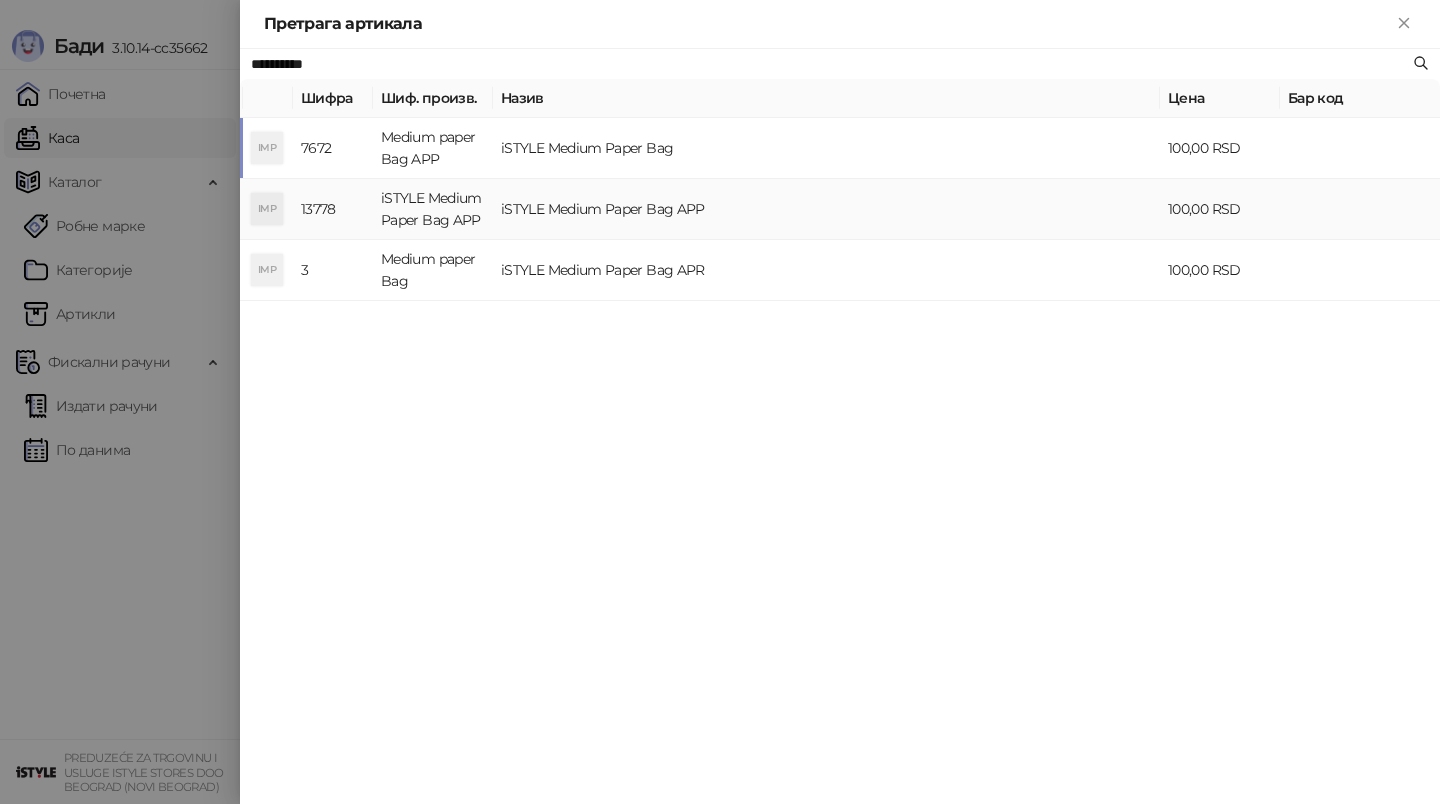 type on "**********" 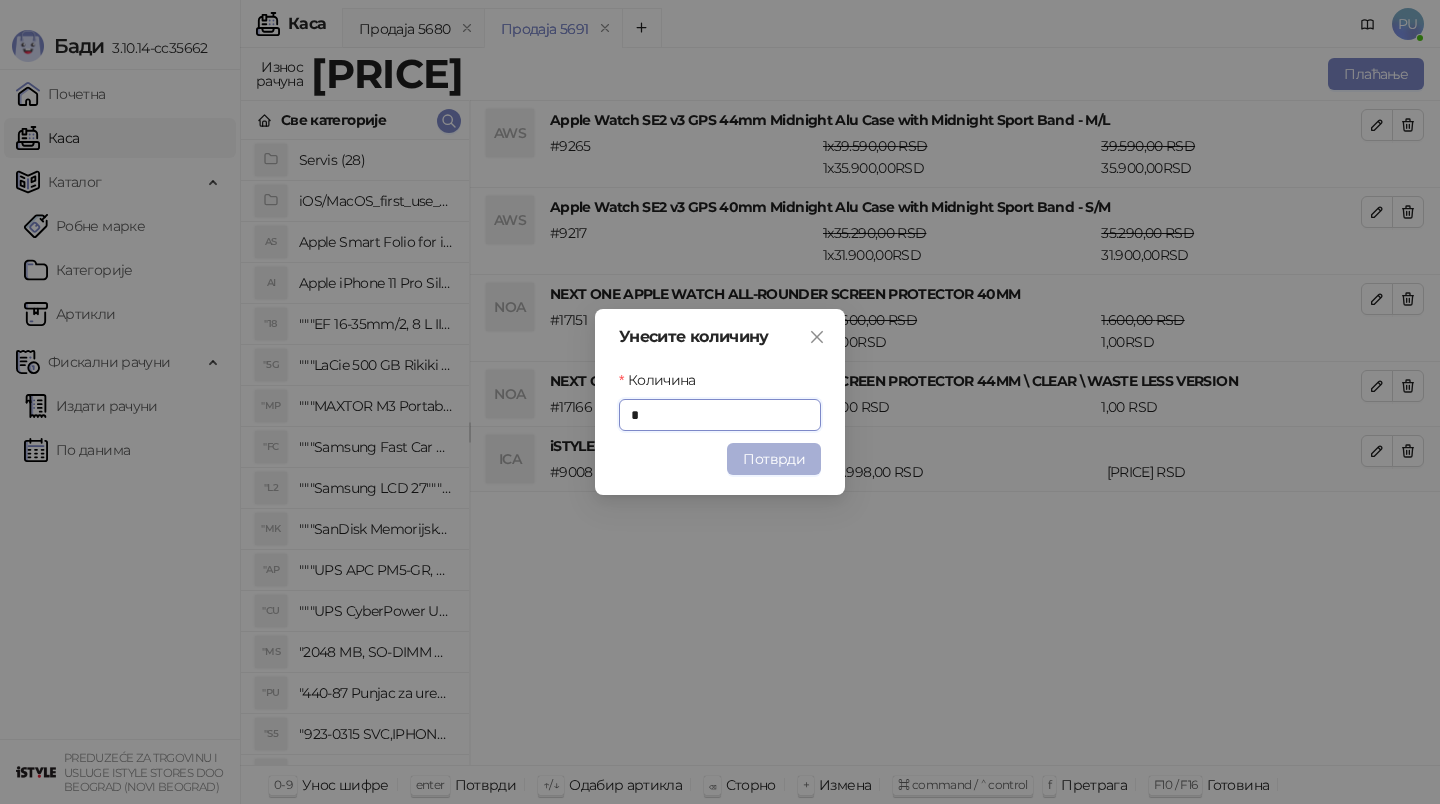 click on "Потврди" at bounding box center (774, 459) 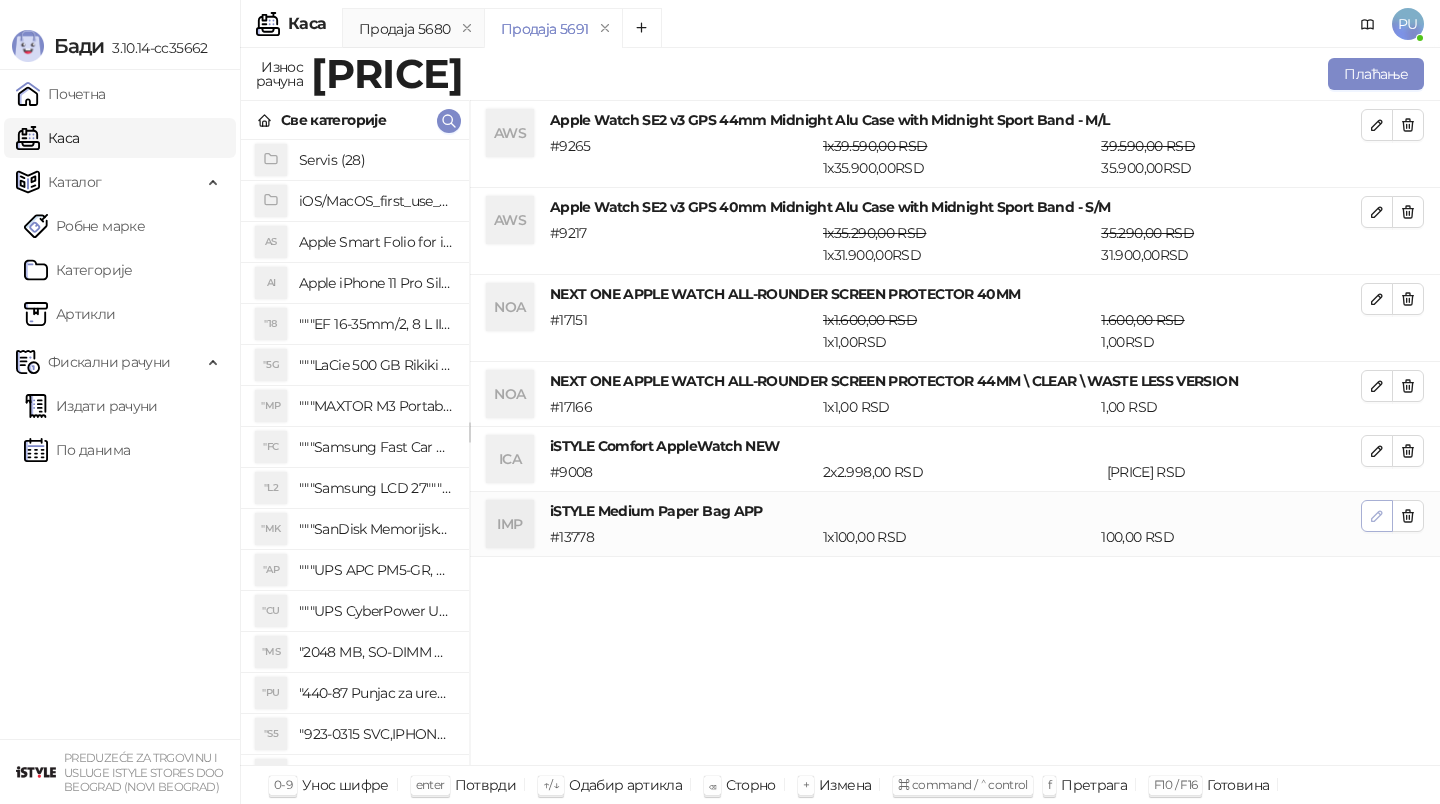click 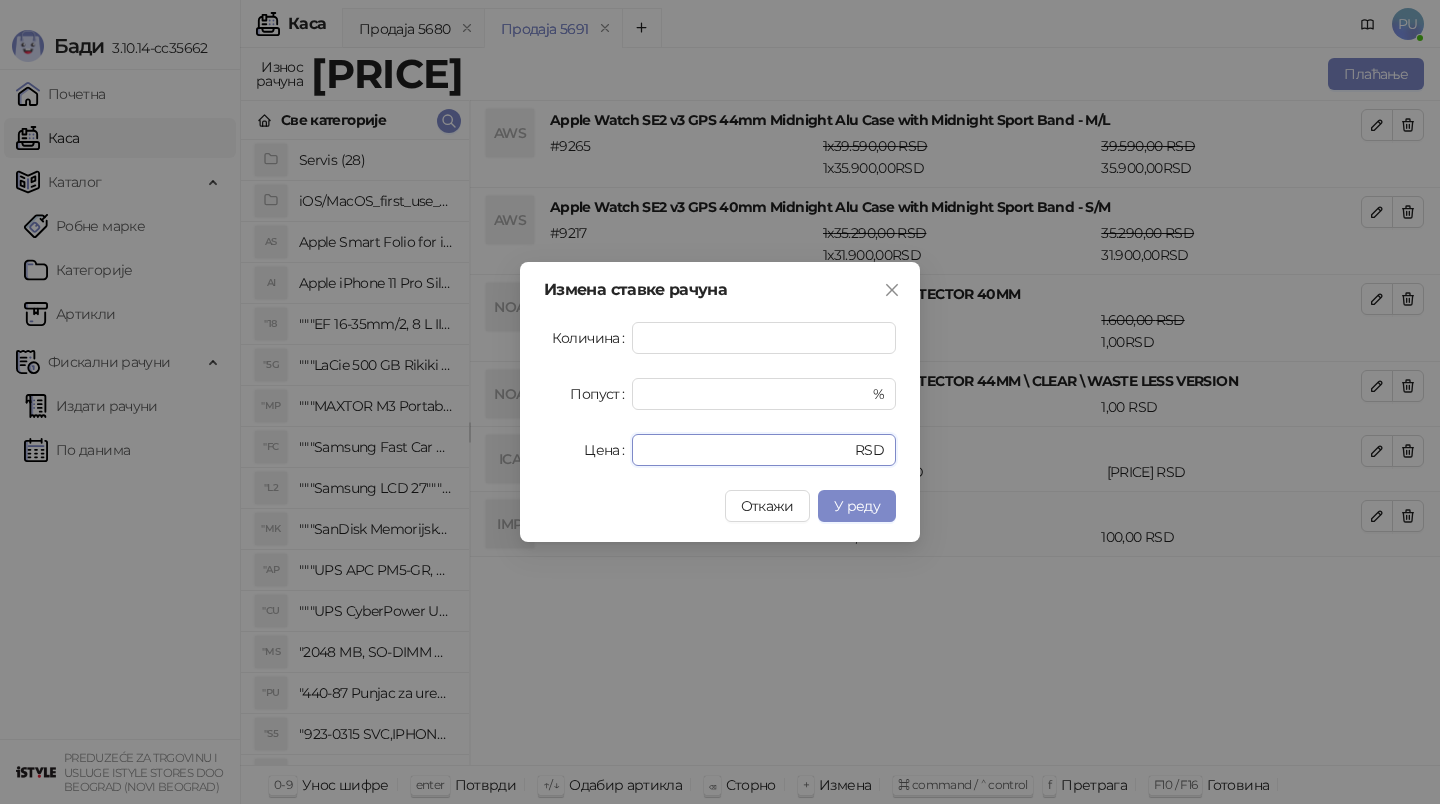 drag, startPoint x: 723, startPoint y: 449, endPoint x: 434, endPoint y: 449, distance: 289 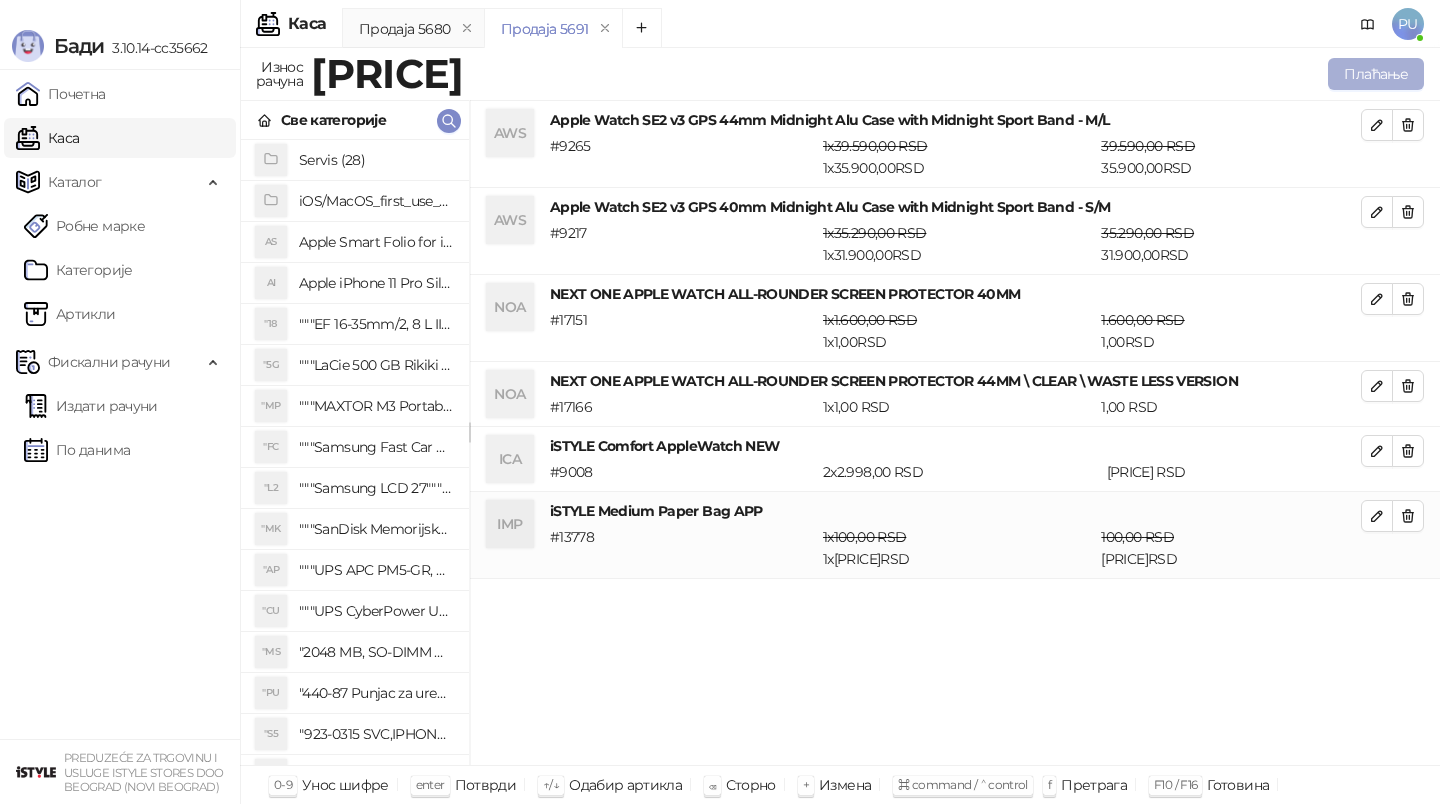 click on "Плаћање" at bounding box center [1376, 74] 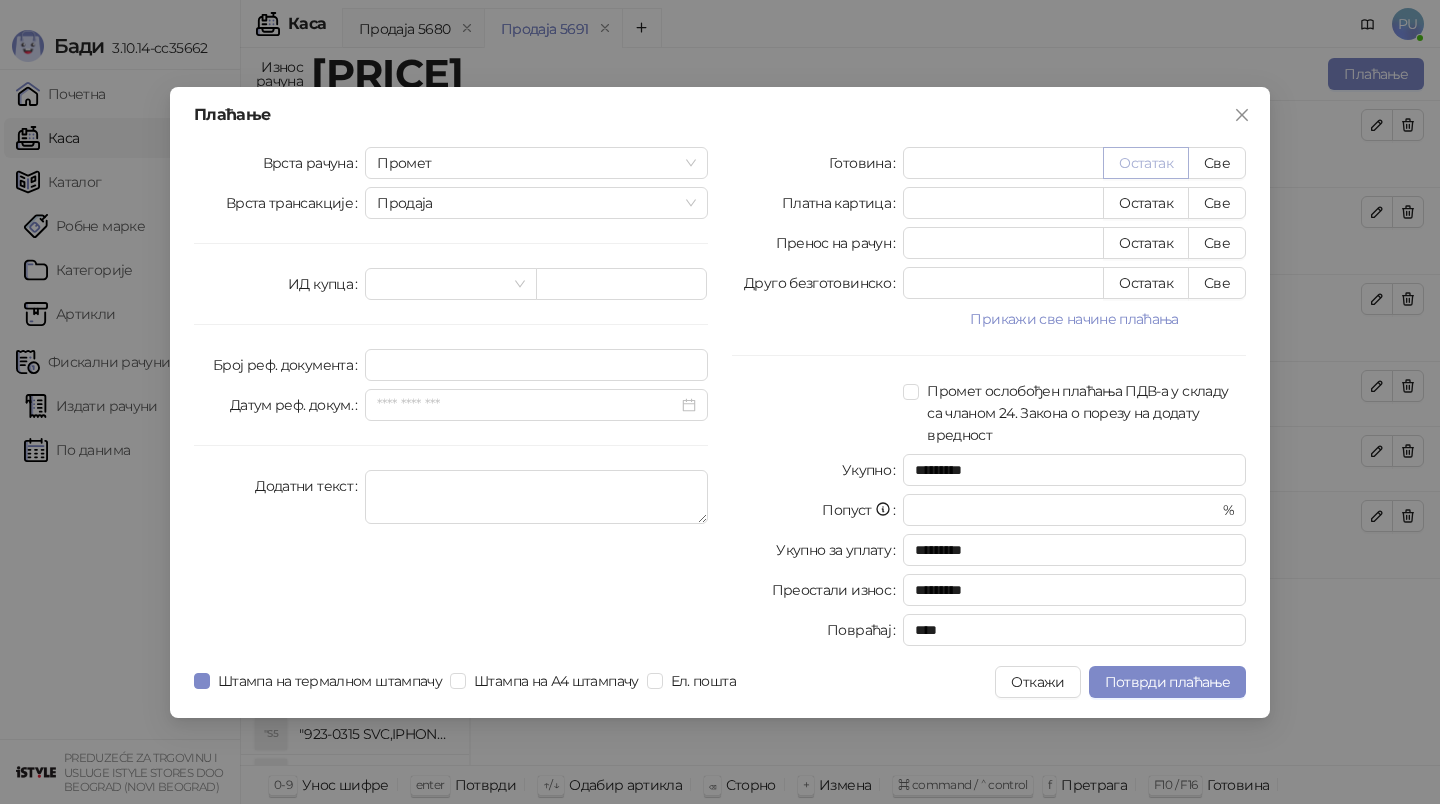 click on "Остатак" at bounding box center [1146, 163] 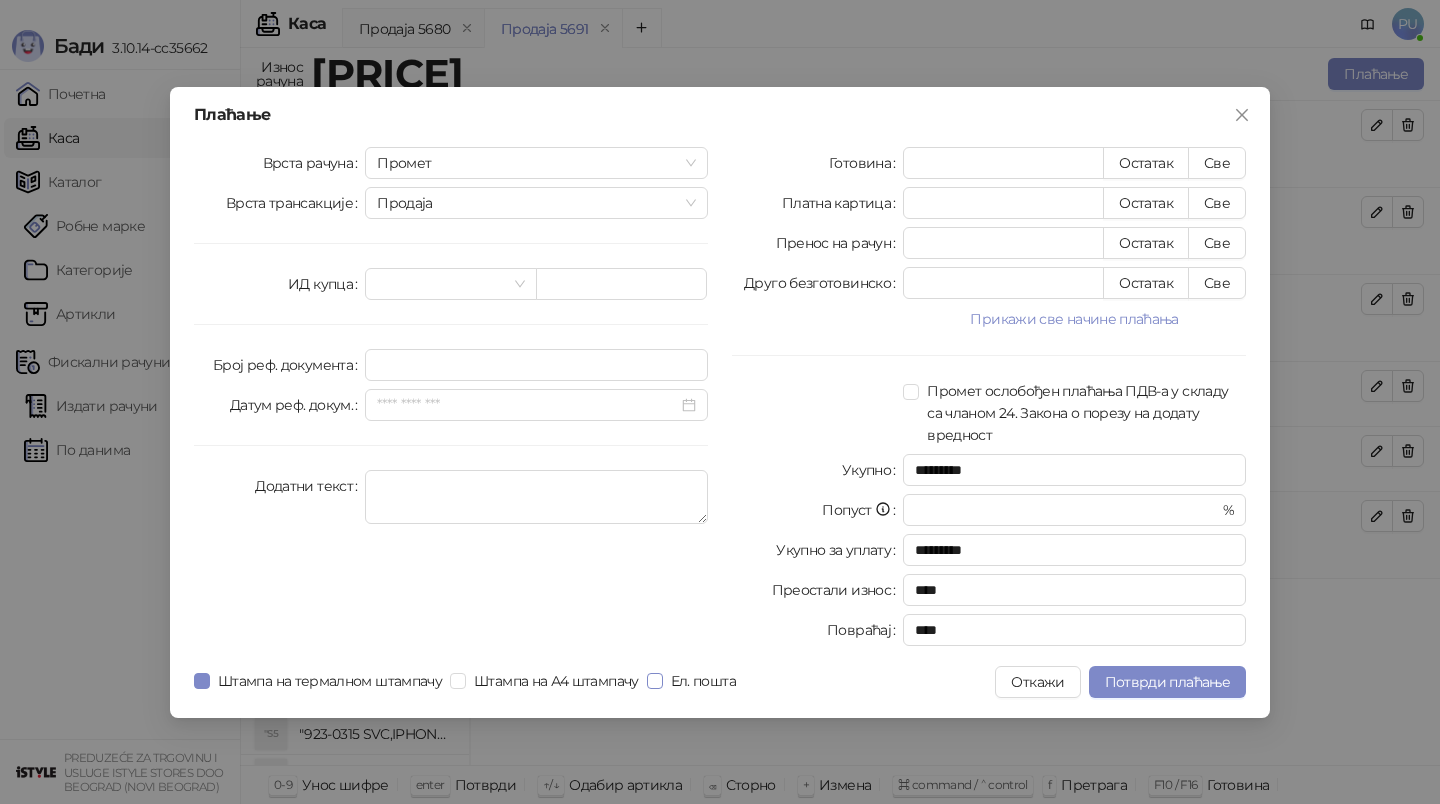 click on "Ел. пошта" at bounding box center [703, 681] 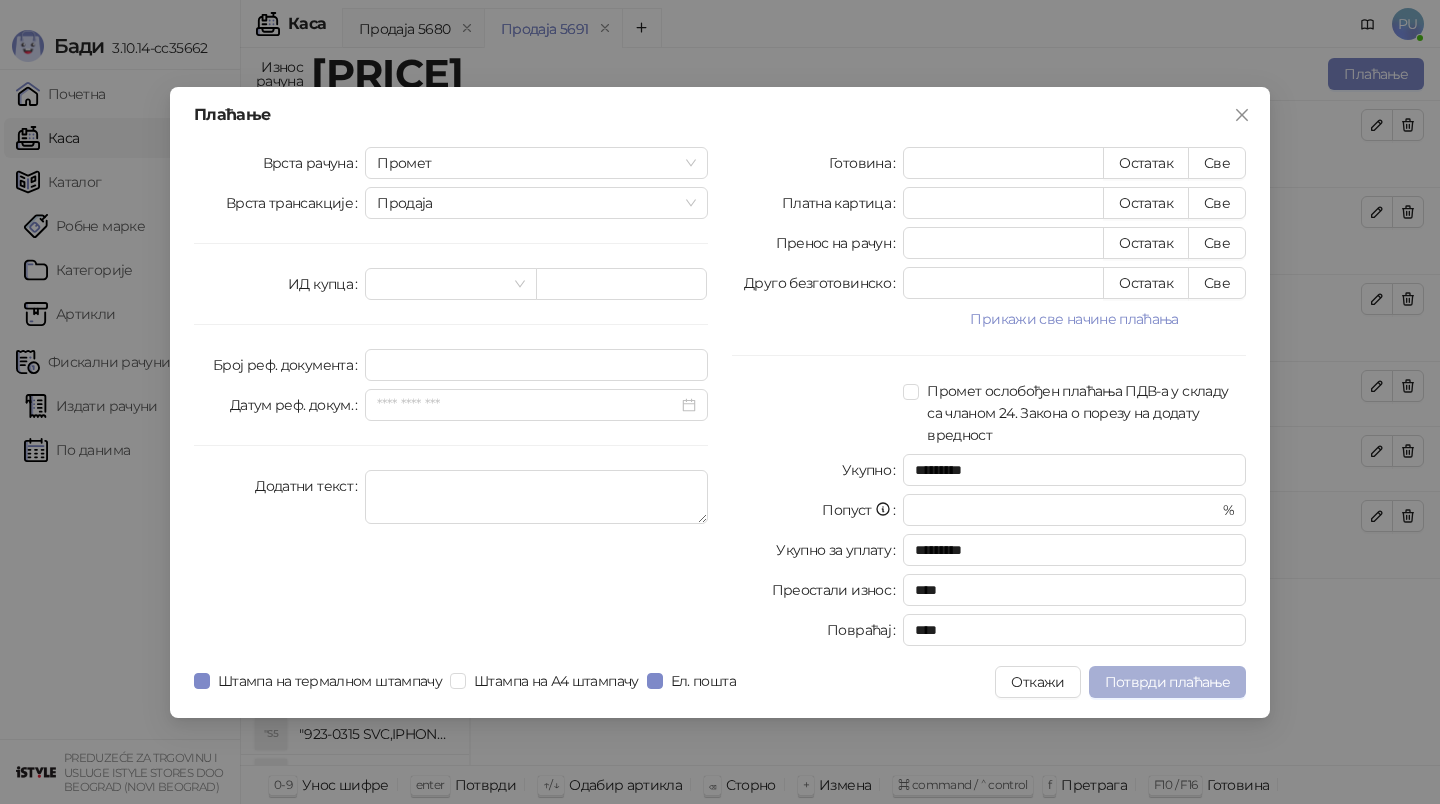 click on "Потврди плаћање" at bounding box center [1167, 682] 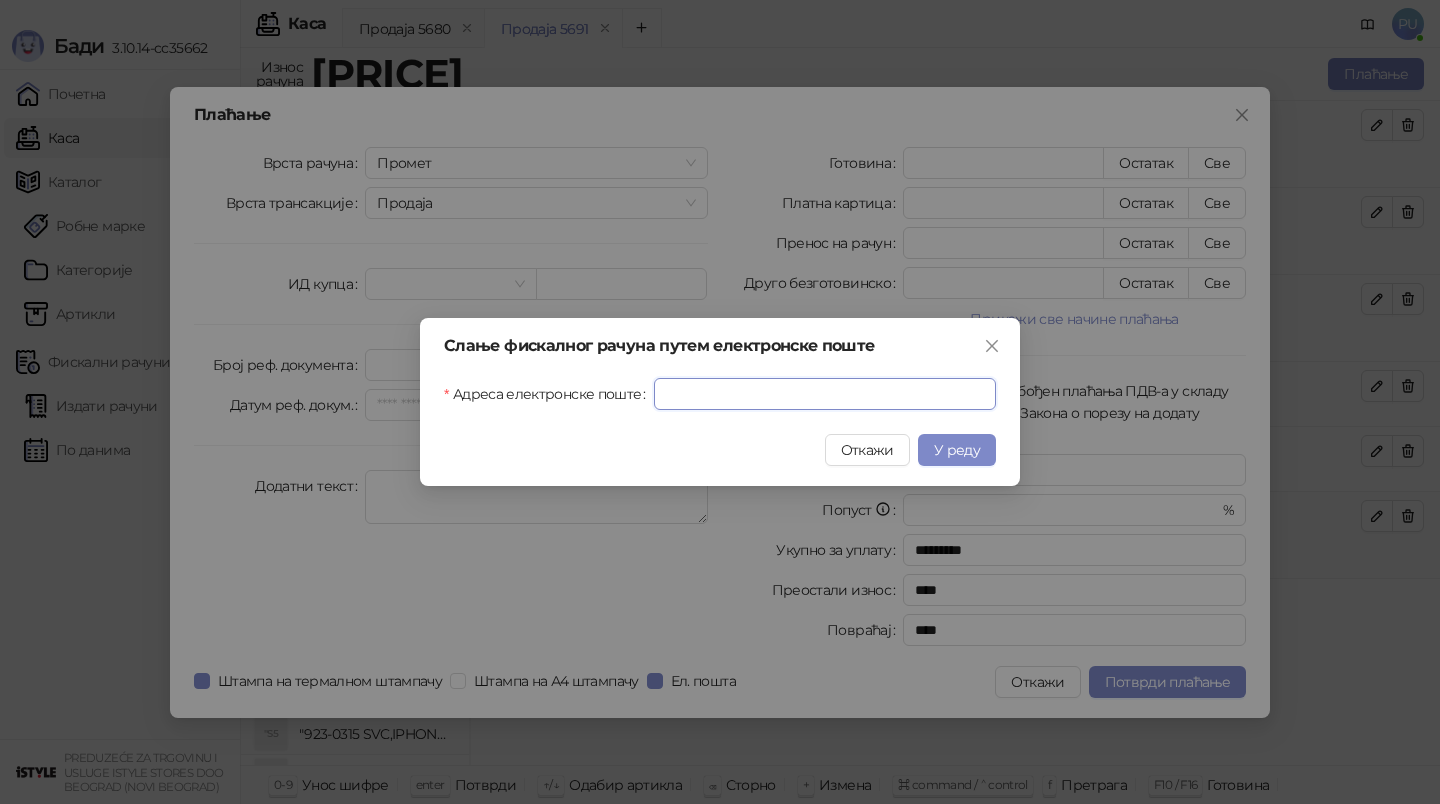 click on "Адреса електронске поште" at bounding box center (825, 394) 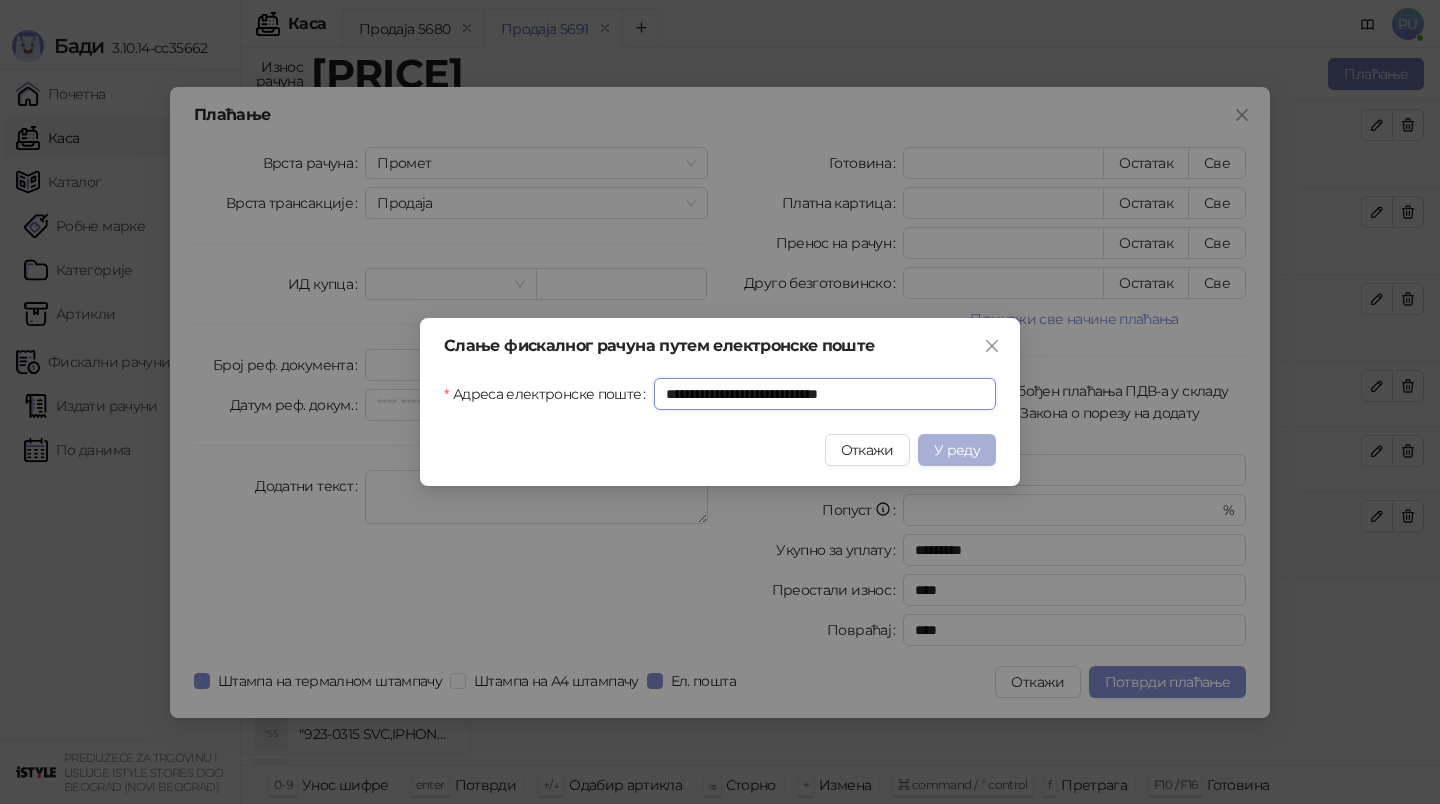 type on "**********" 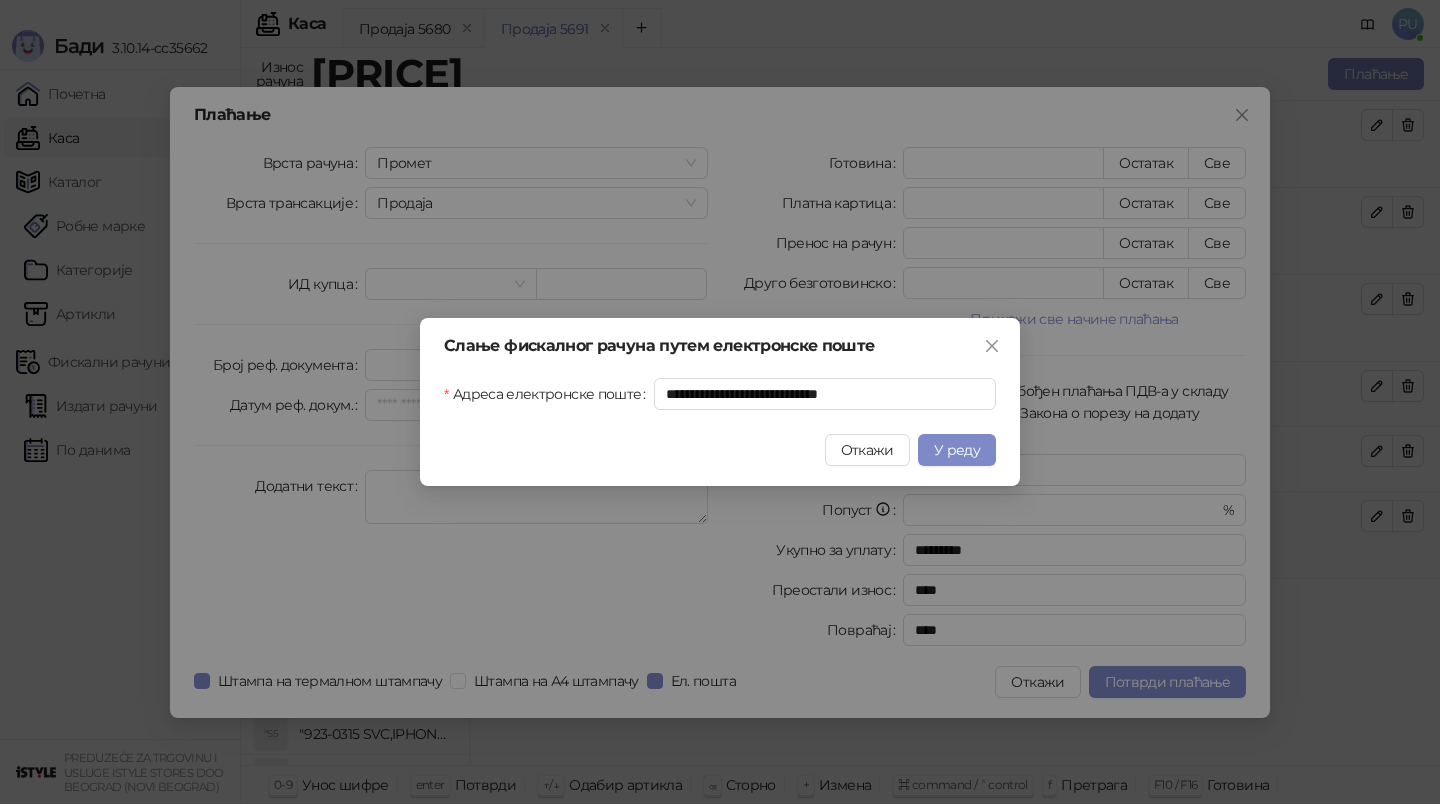click on "У реду" at bounding box center (957, 450) 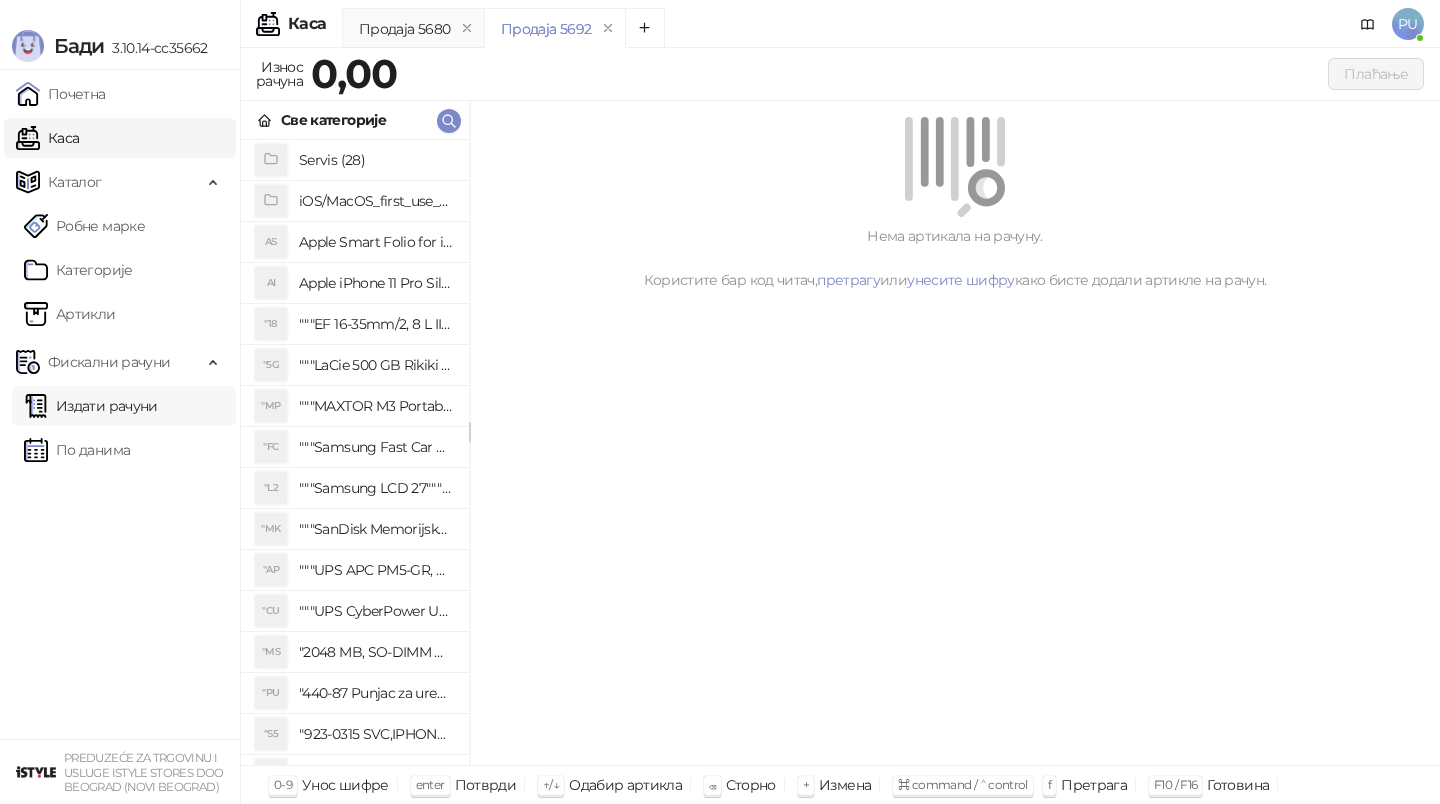 click on "Издати рачуни" at bounding box center [91, 406] 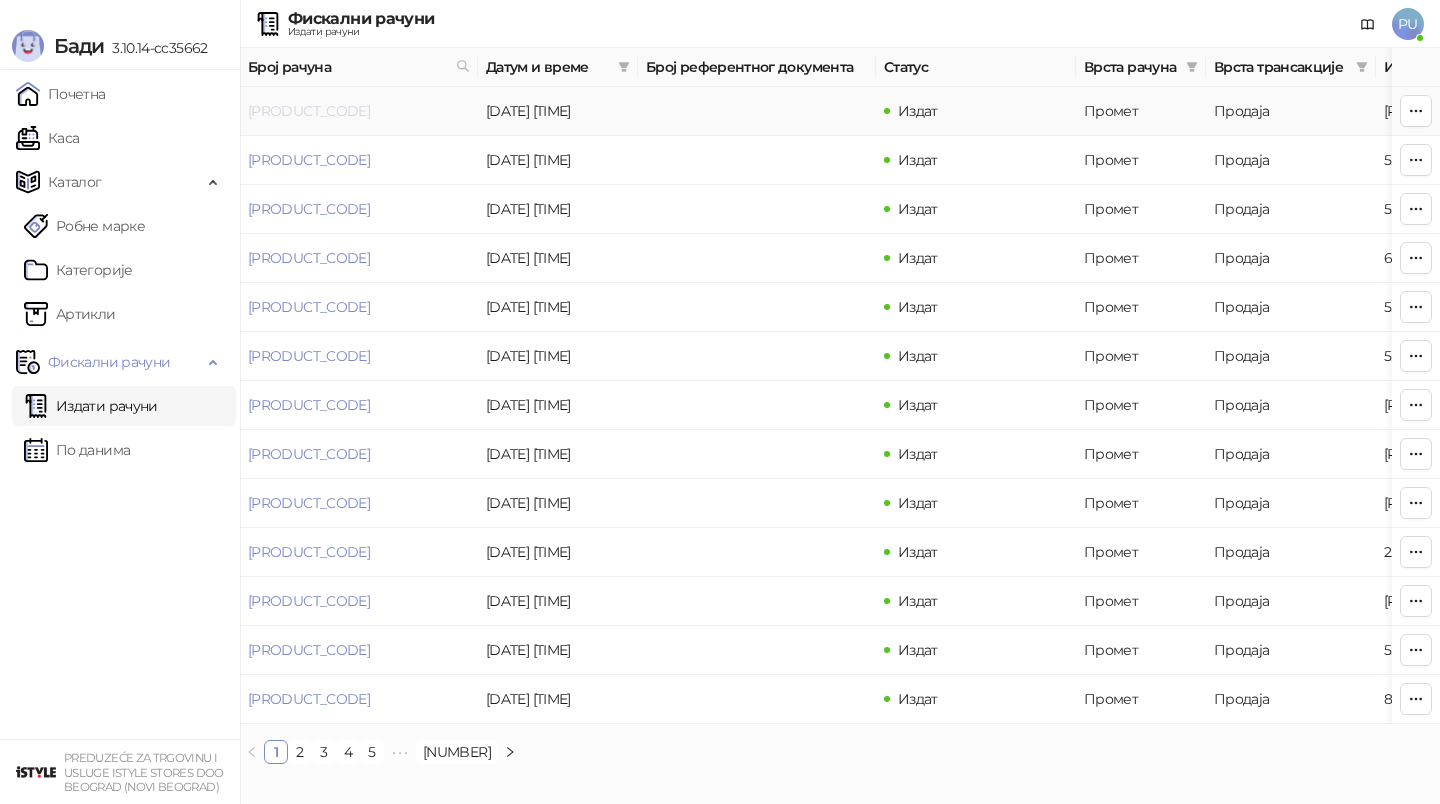 click on "[PRODUCT_CODE]" at bounding box center (309, 111) 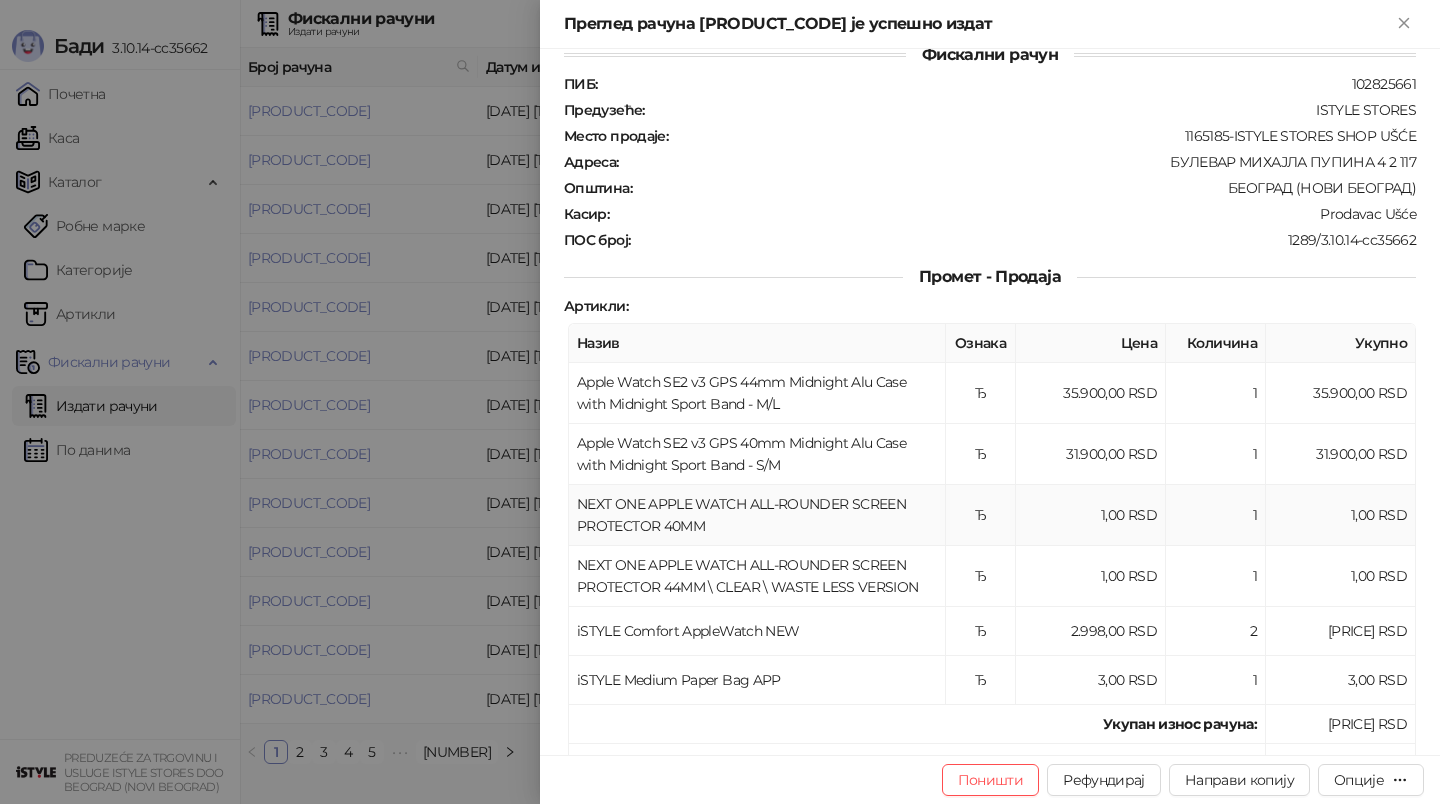 scroll, scrollTop: 0, scrollLeft: 0, axis: both 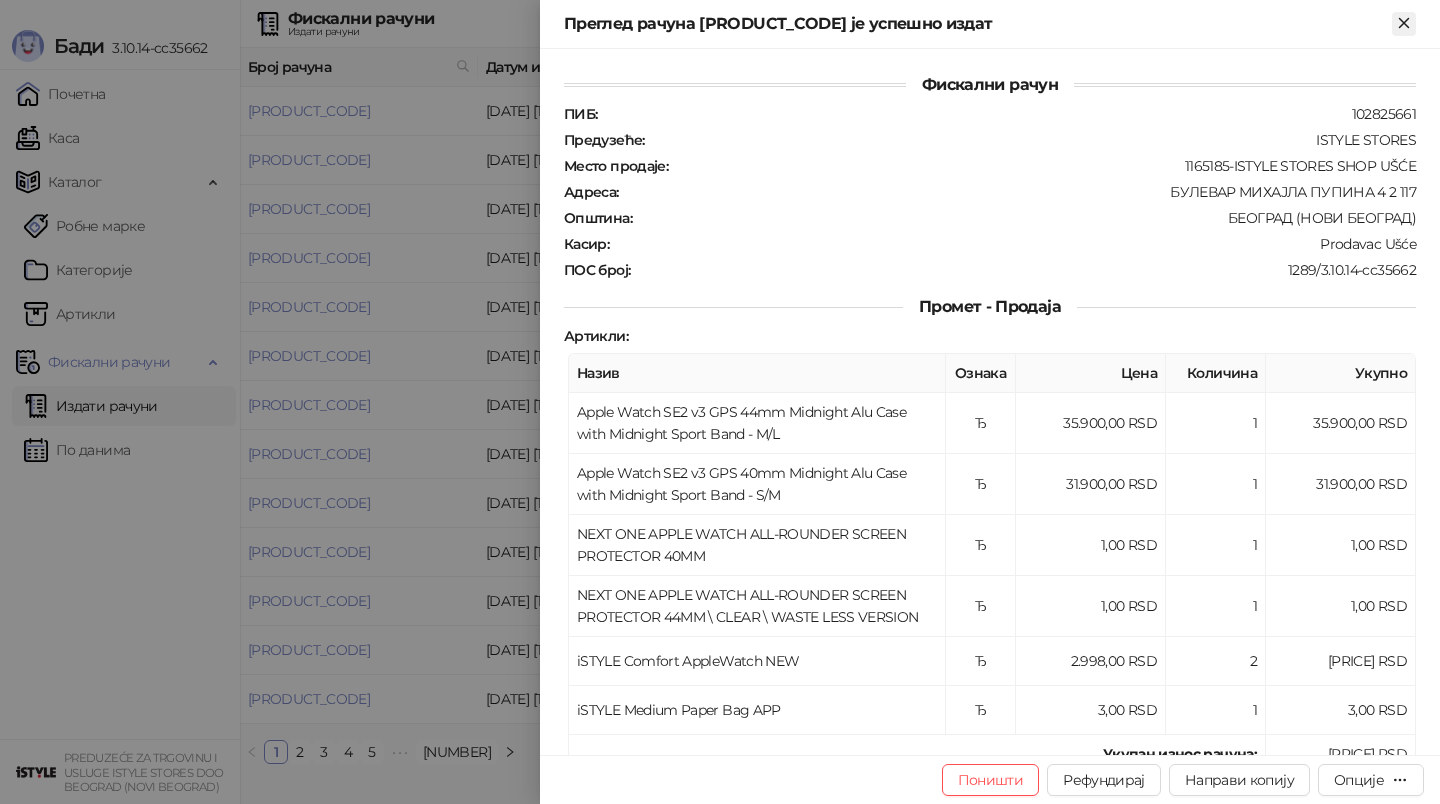 click 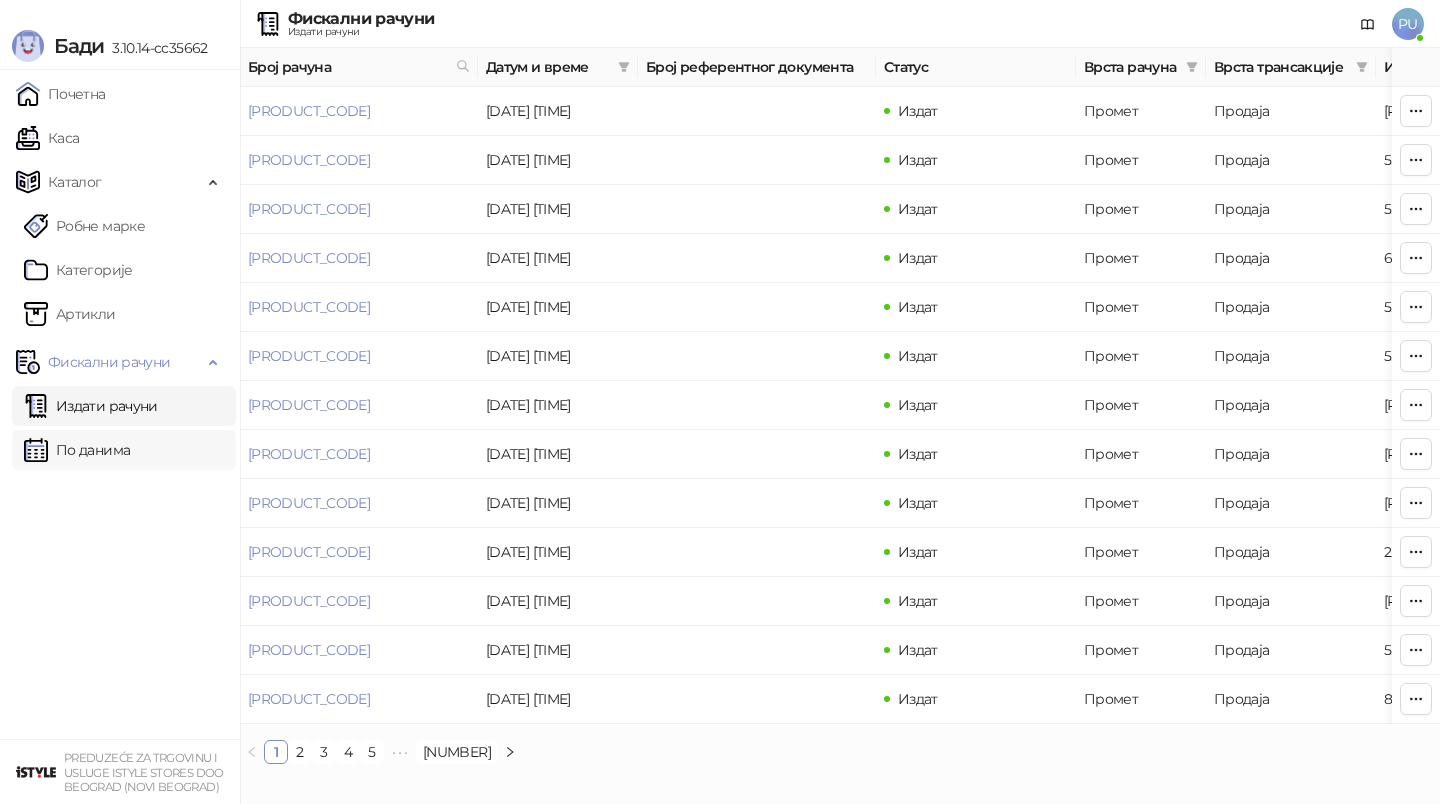 click on "По данима" at bounding box center (77, 450) 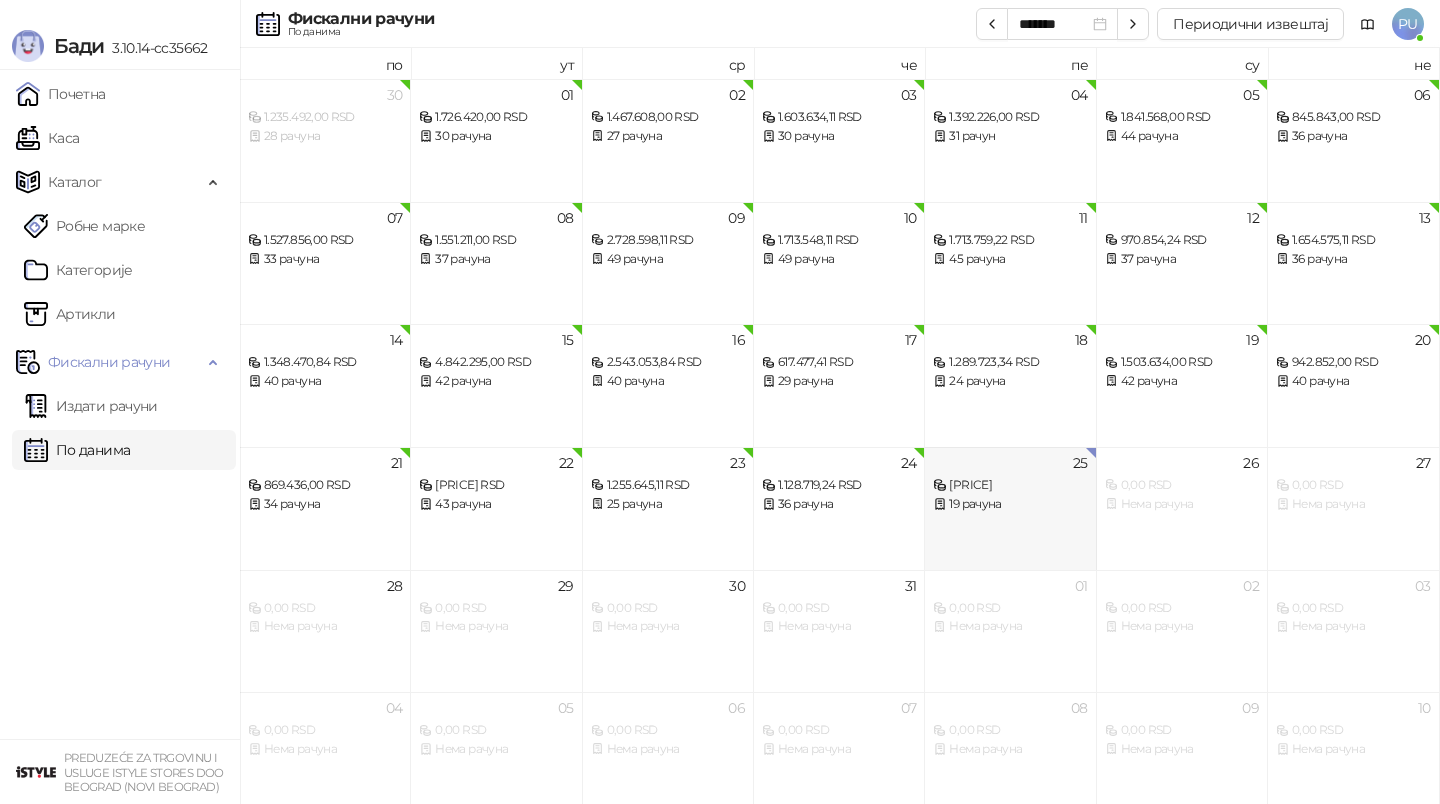 click on "[PRICE] RSD   [NUMBER] рачуна" at bounding box center [1010, 485] 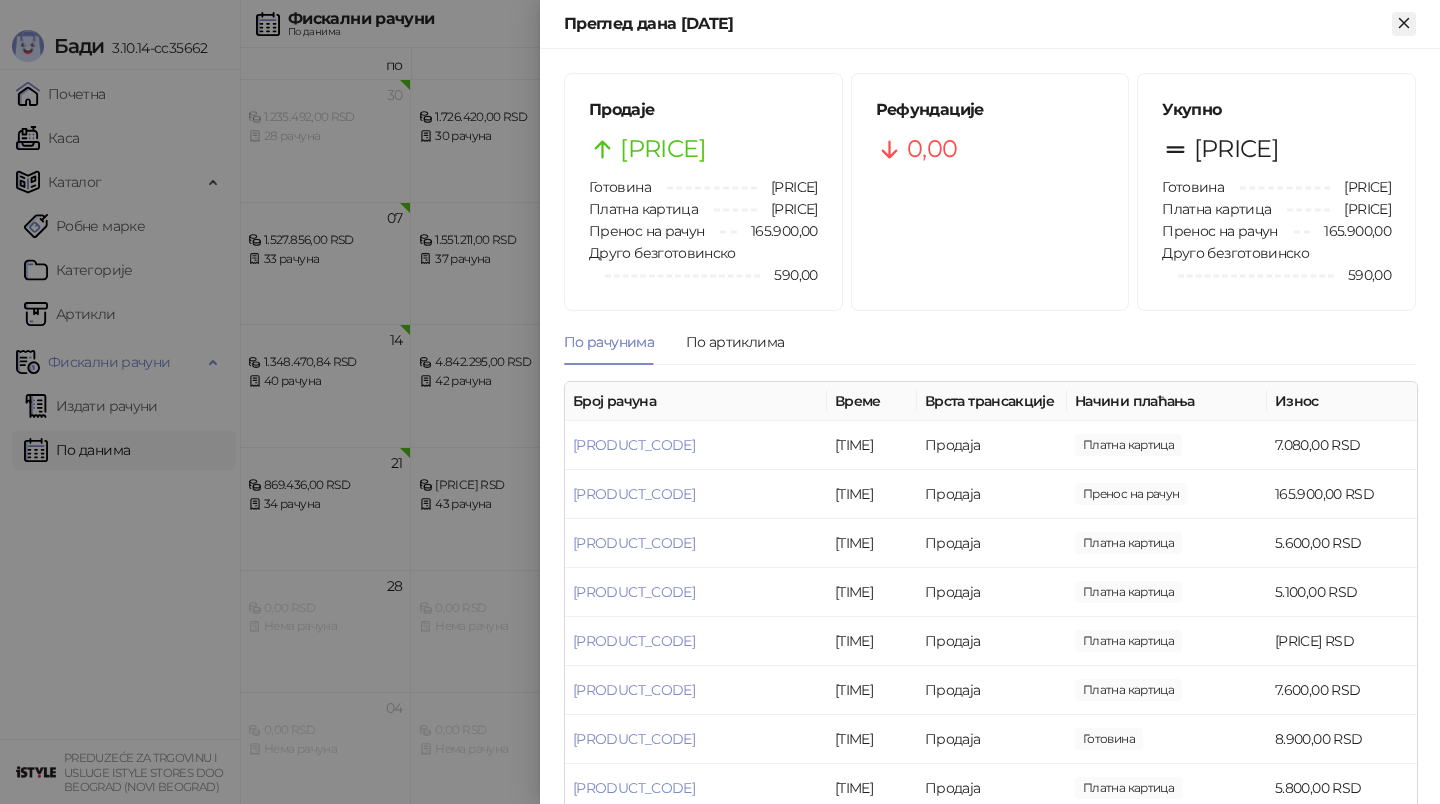 click 